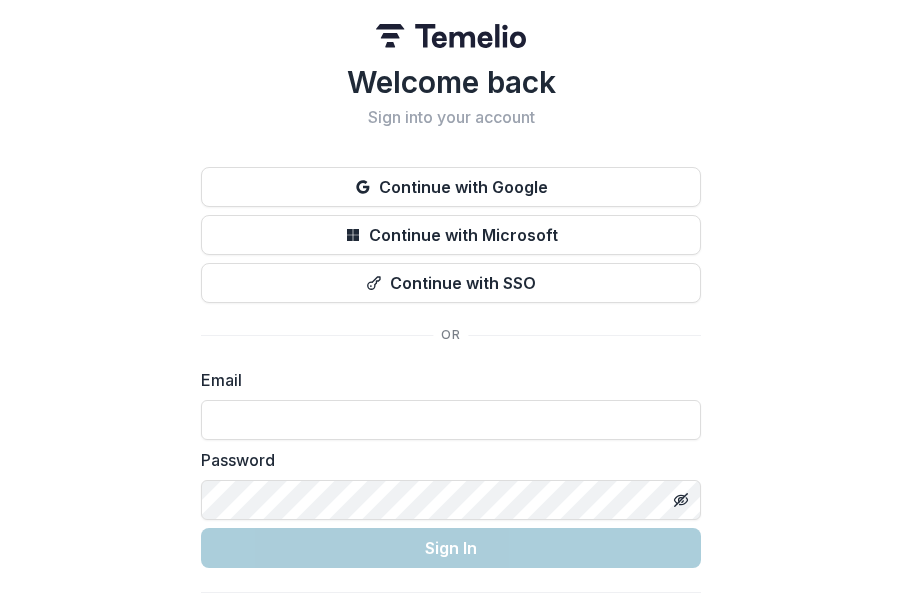 scroll, scrollTop: 0, scrollLeft: 0, axis: both 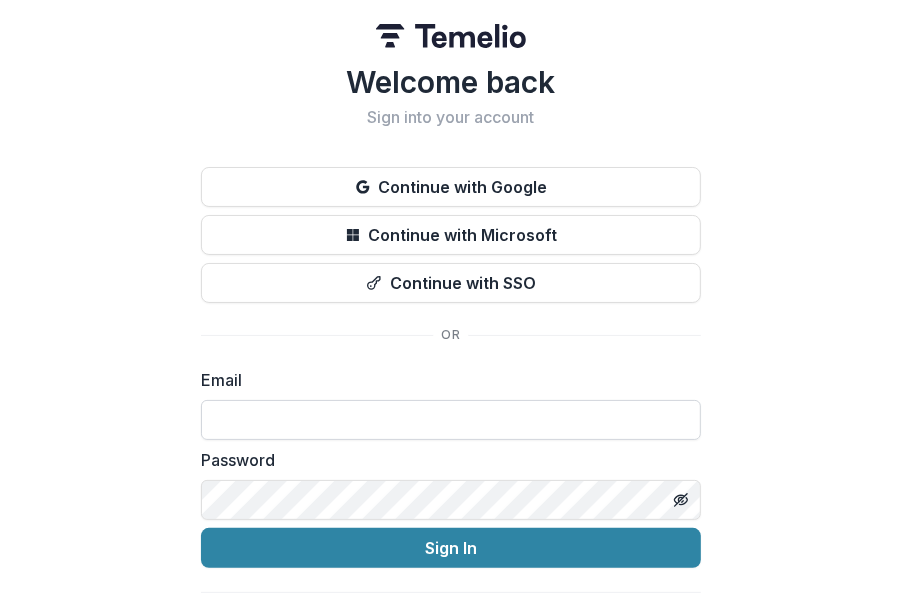 click at bounding box center (451, 420) 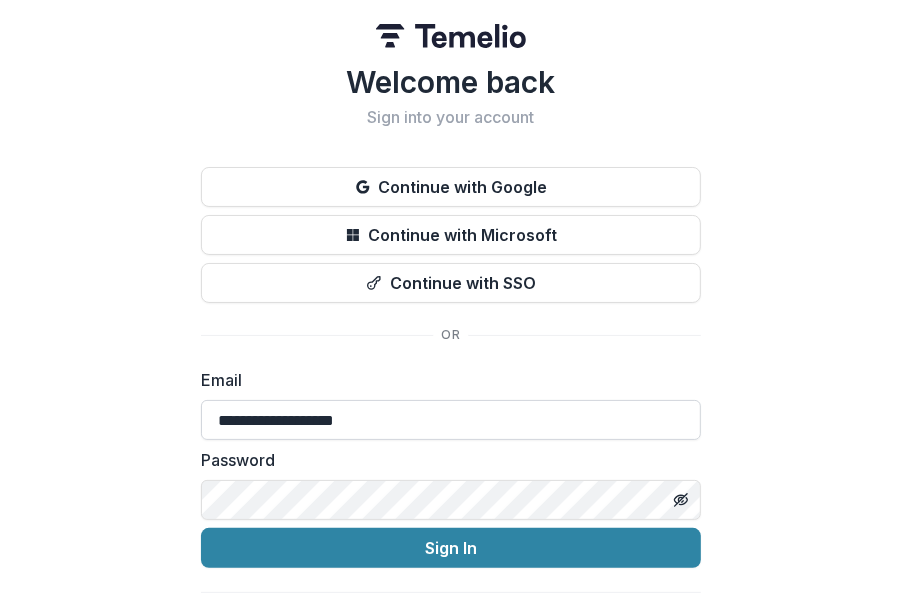 type on "**********" 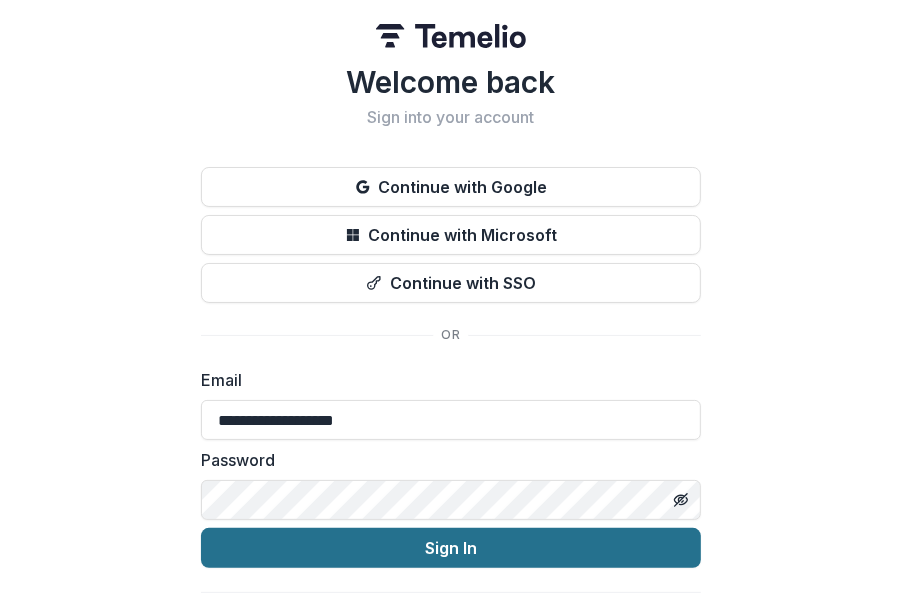 click on "Sign In" at bounding box center [451, 548] 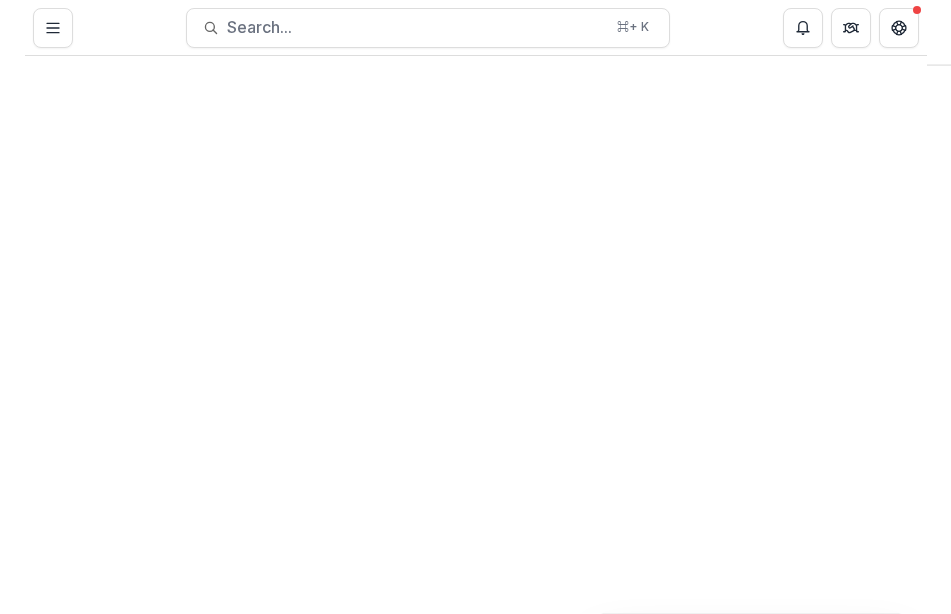 scroll, scrollTop: 0, scrollLeft: 0, axis: both 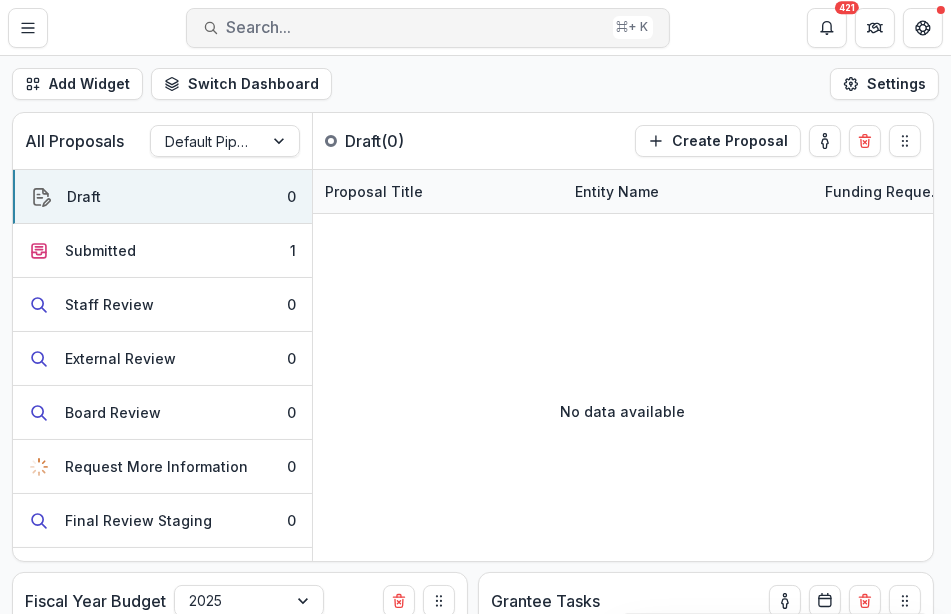 click on "Search..." at bounding box center [416, 27] 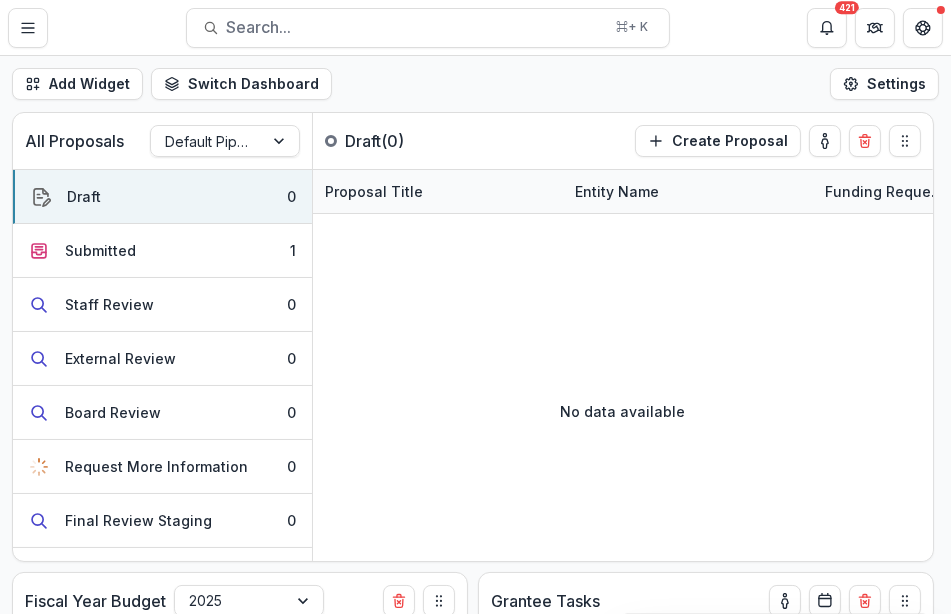 type on "**********" 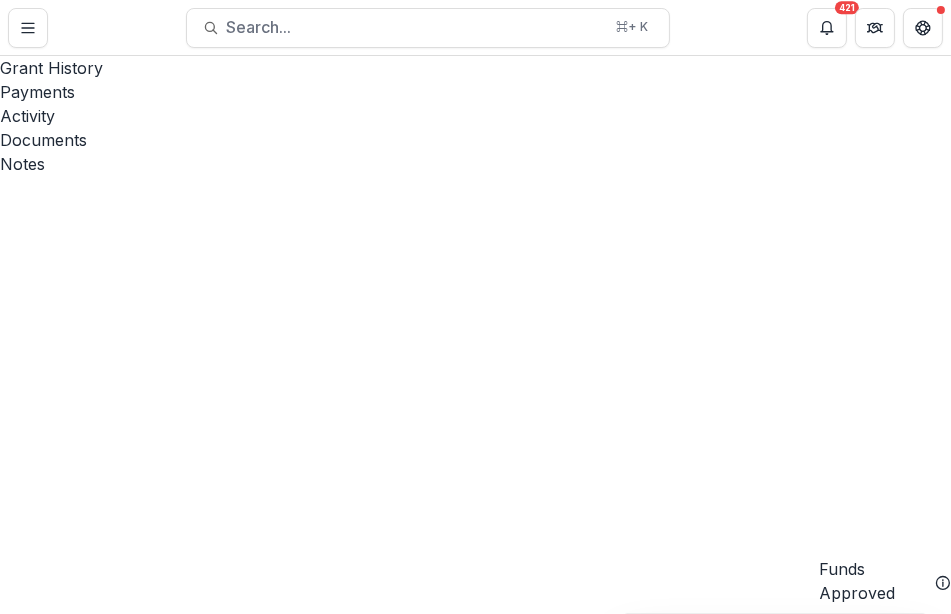 scroll, scrollTop: 500, scrollLeft: 0, axis: vertical 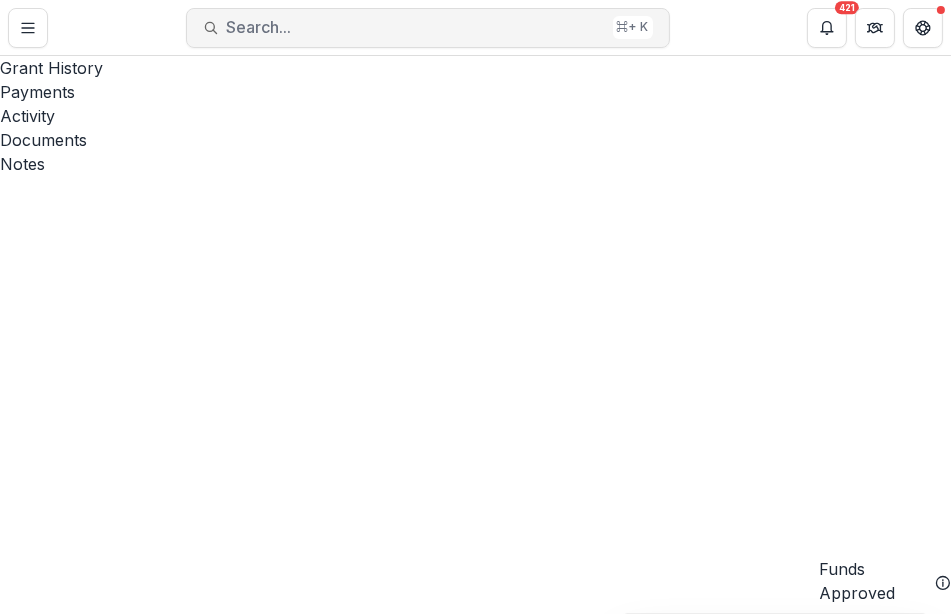 click on "Search..." at bounding box center [416, 27] 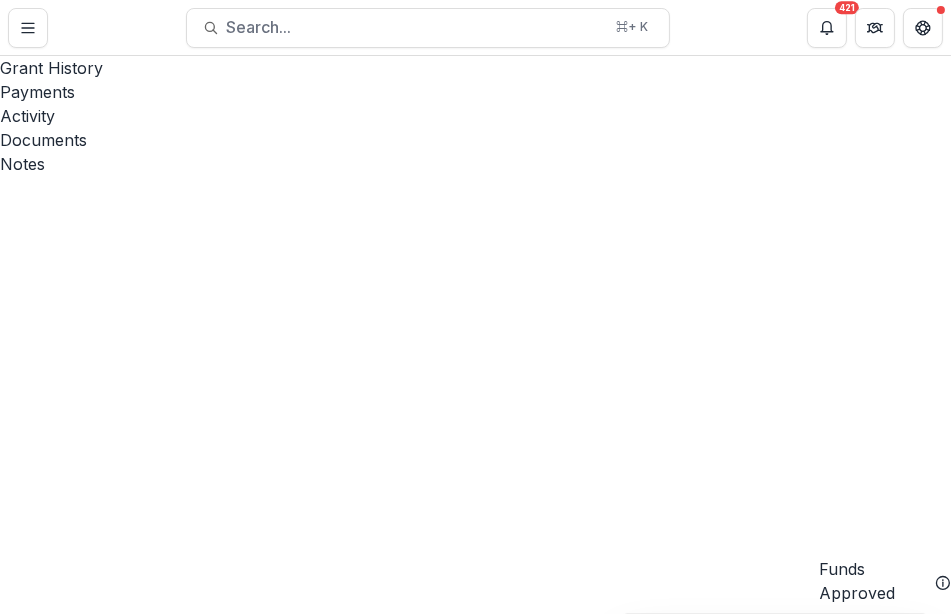 type on "*******" 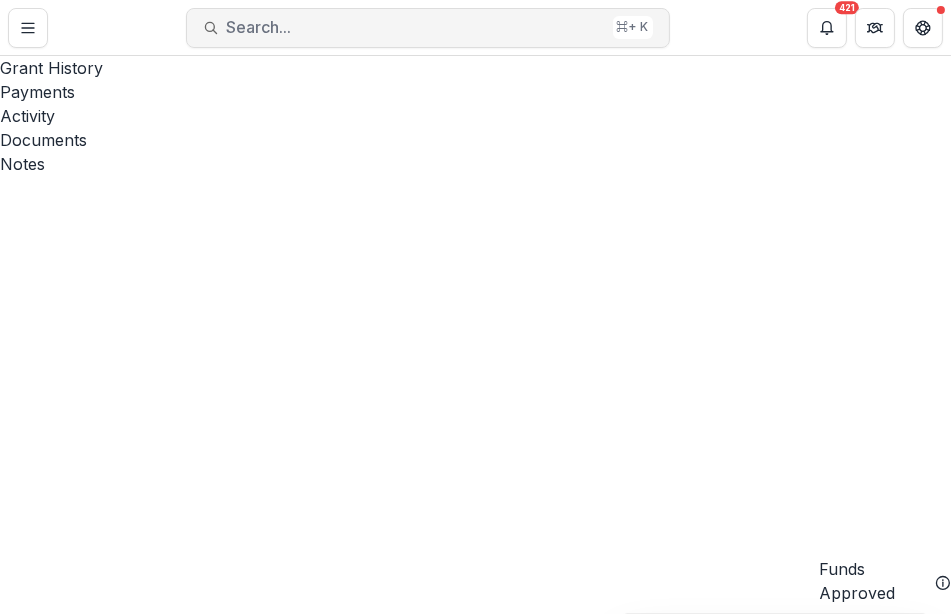 click on "Search..." at bounding box center [416, 27] 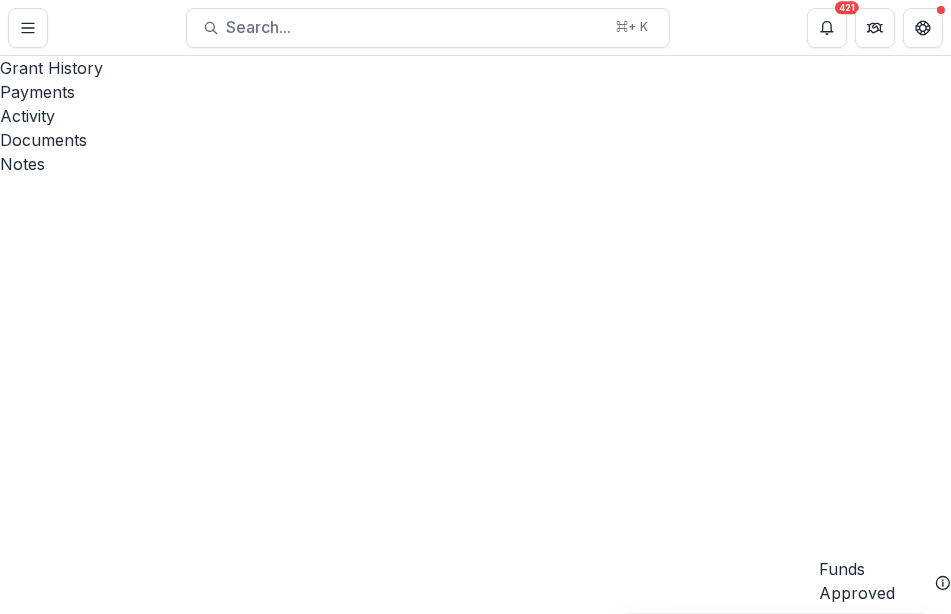 type on "**********" 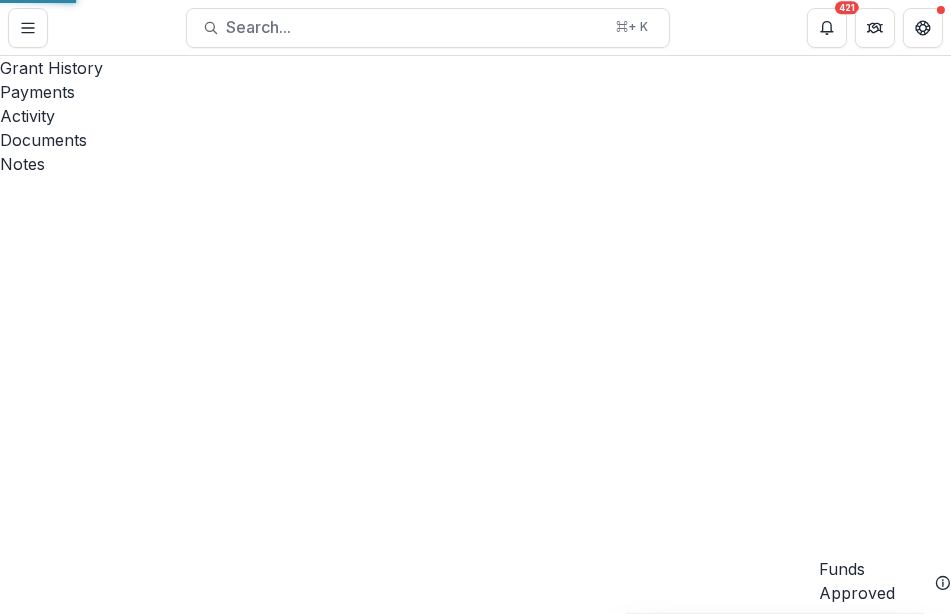 scroll, scrollTop: 118, scrollLeft: 0, axis: vertical 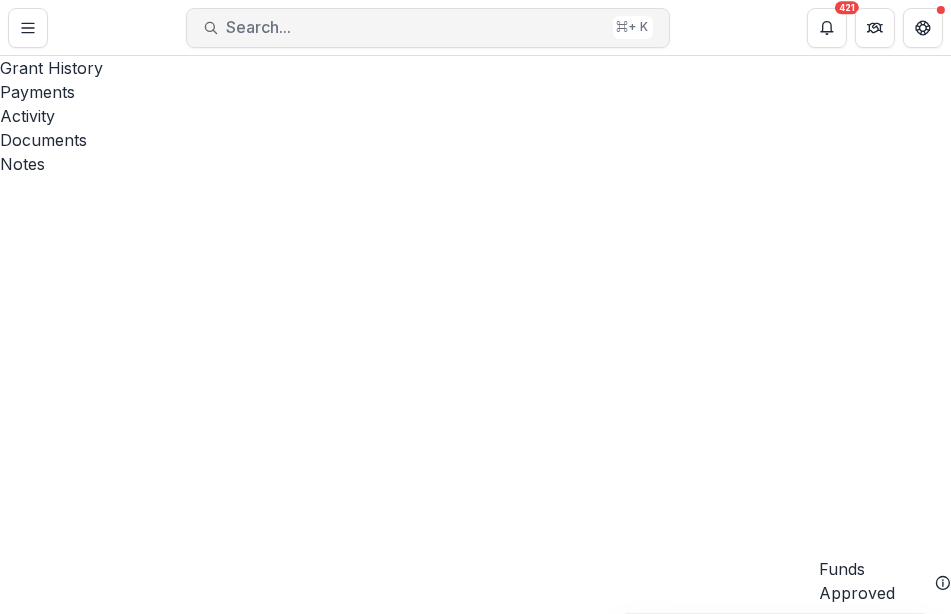 click on "Search..." at bounding box center [416, 27] 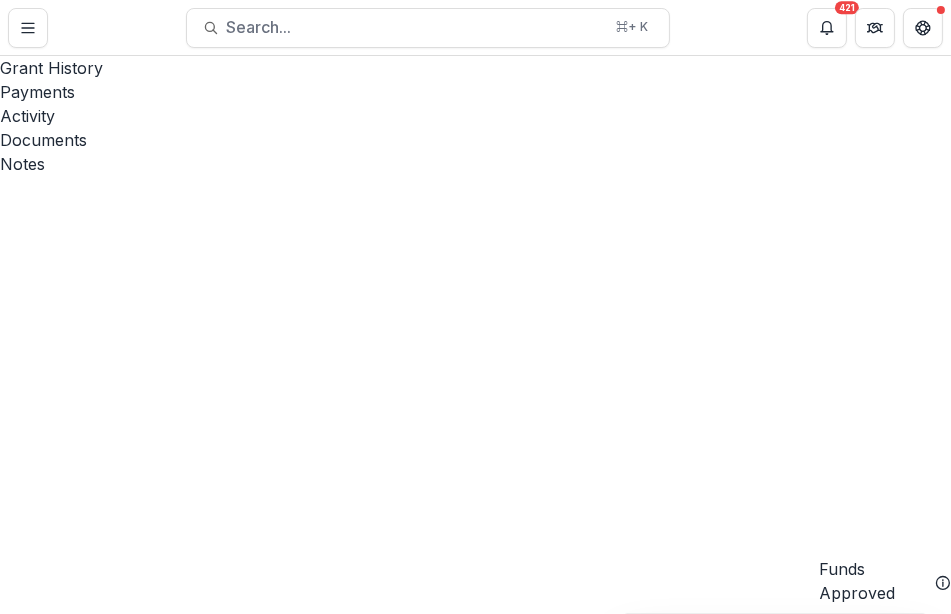 drag, startPoint x: 211, startPoint y: 34, endPoint x: 137, endPoint y: 30, distance: 74.10803 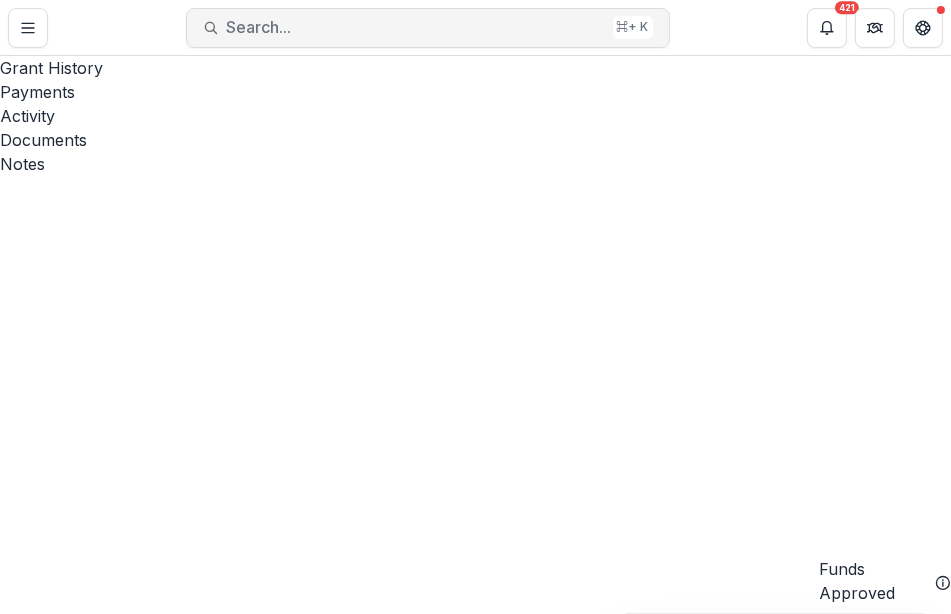 click on "Search..." at bounding box center (416, 27) 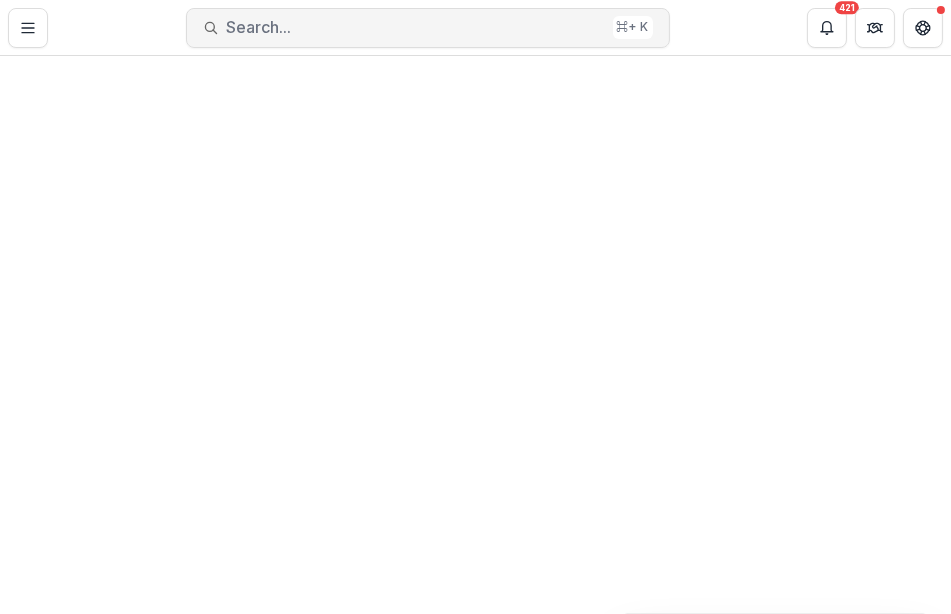 click on "Search... ⌘  + K" at bounding box center [428, 28] 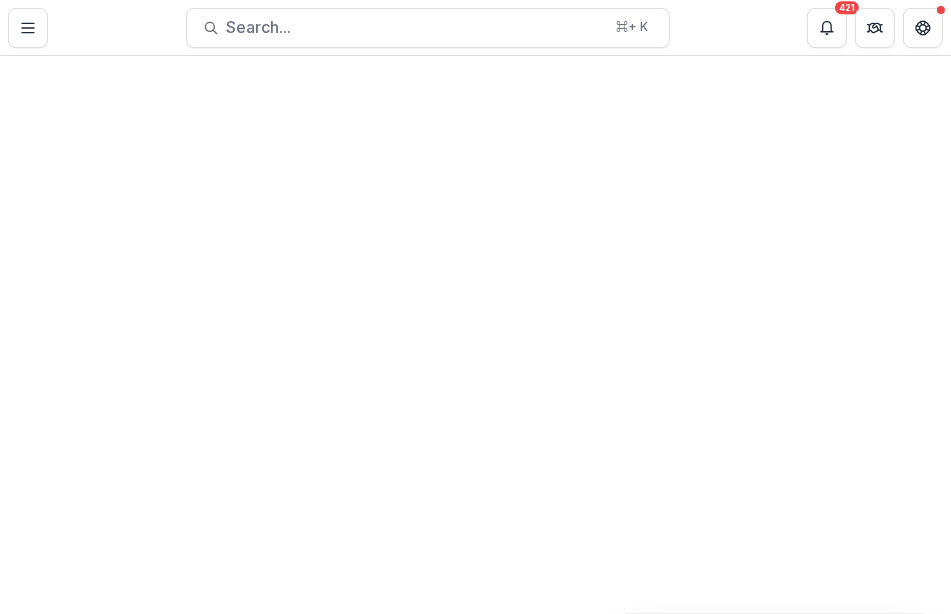 type on "**********" 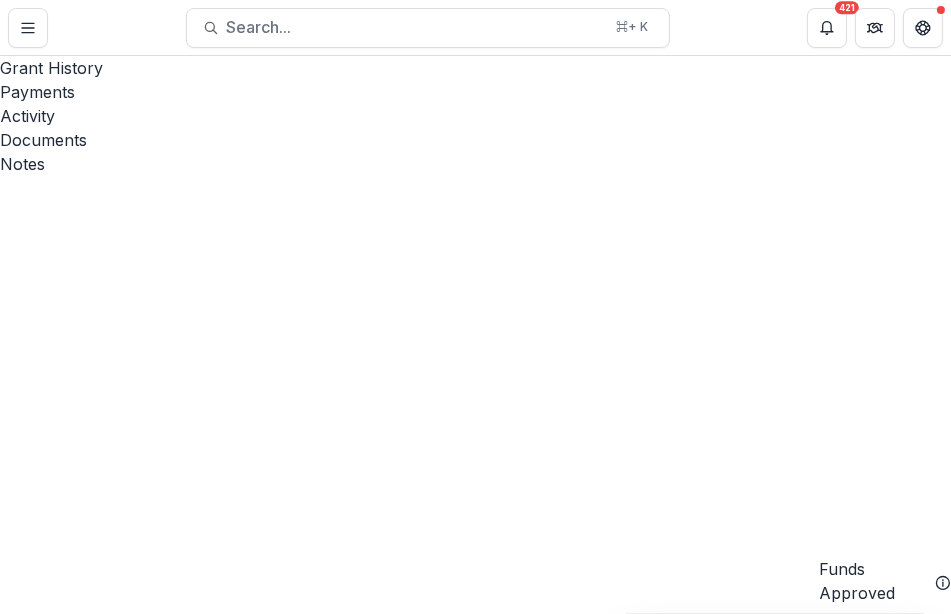 scroll, scrollTop: 42, scrollLeft: 0, axis: vertical 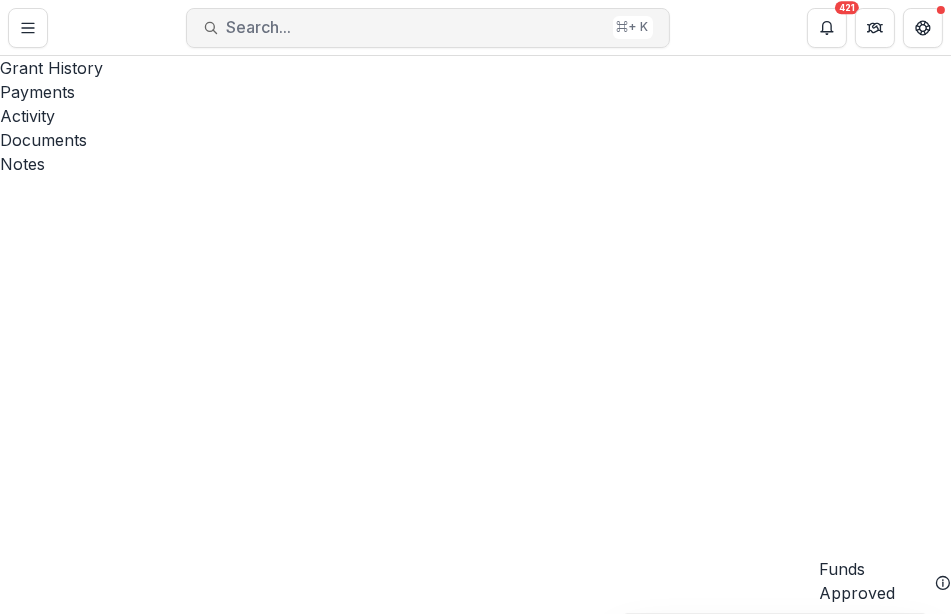 click on "Search..." at bounding box center [416, 27] 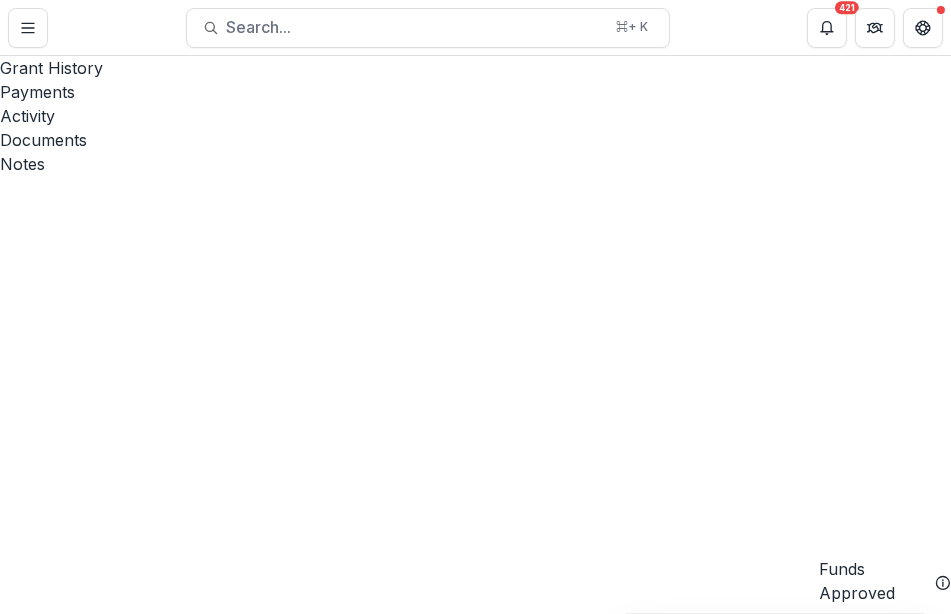 type on "****" 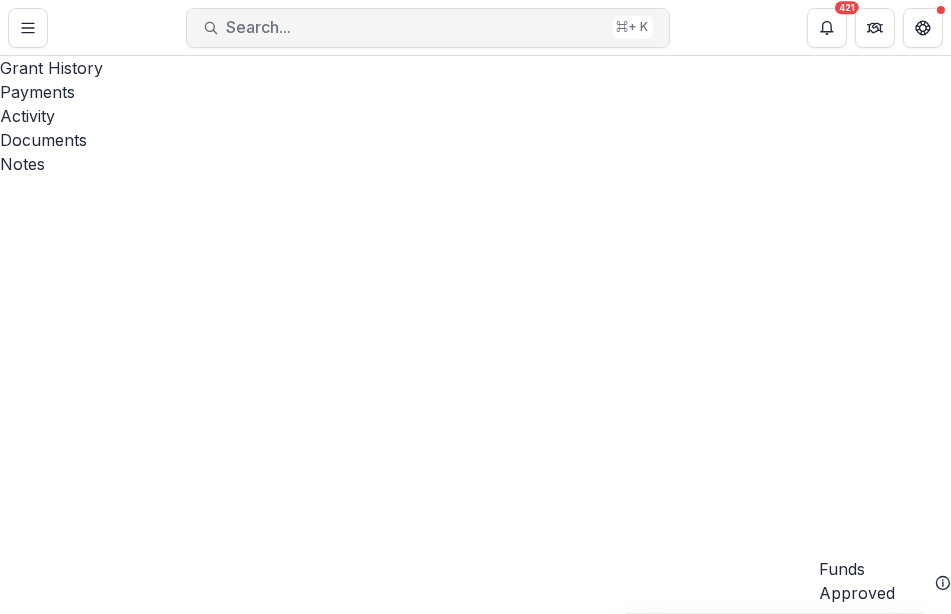 click on "Search..." at bounding box center (416, 27) 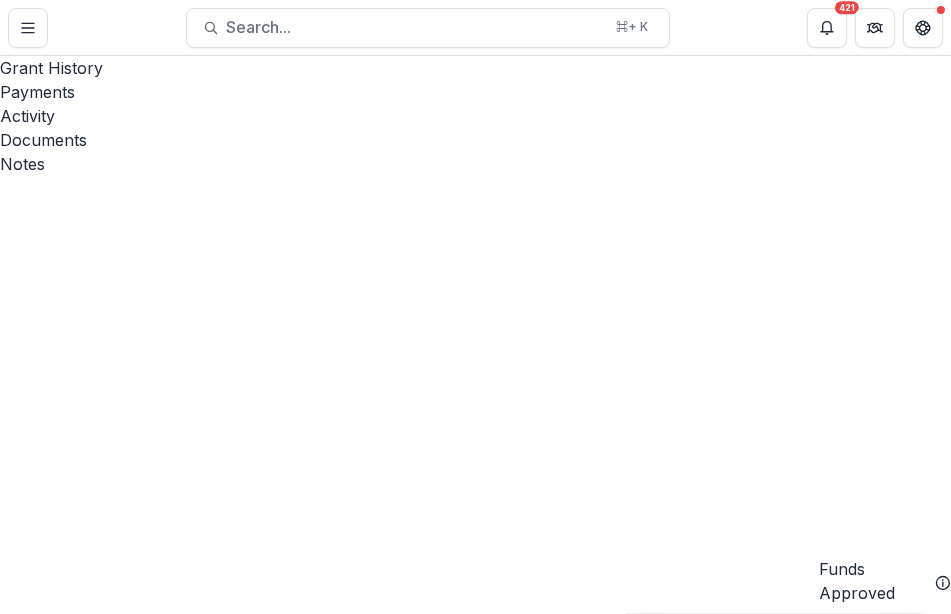 type on "*" 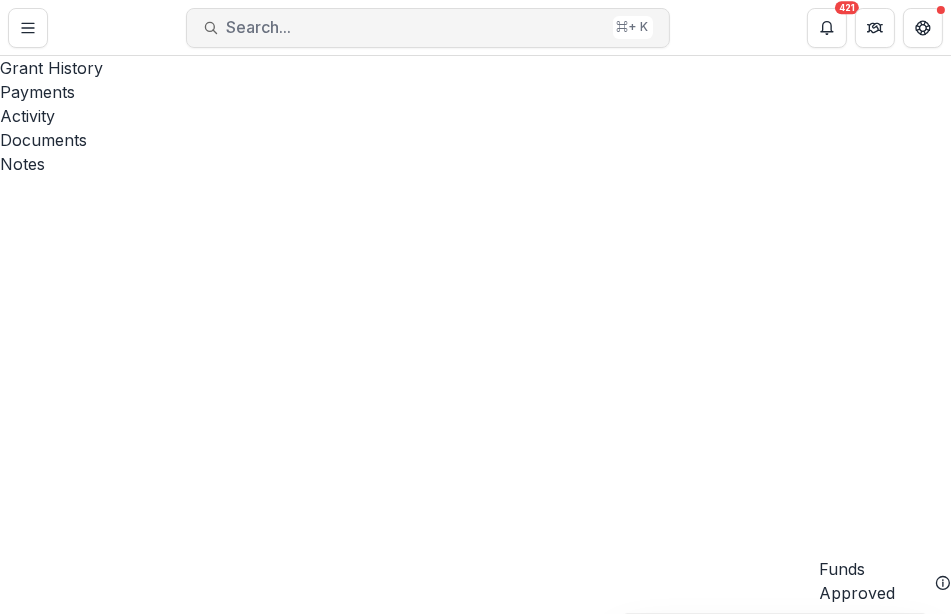 click on "Search..." at bounding box center [416, 27] 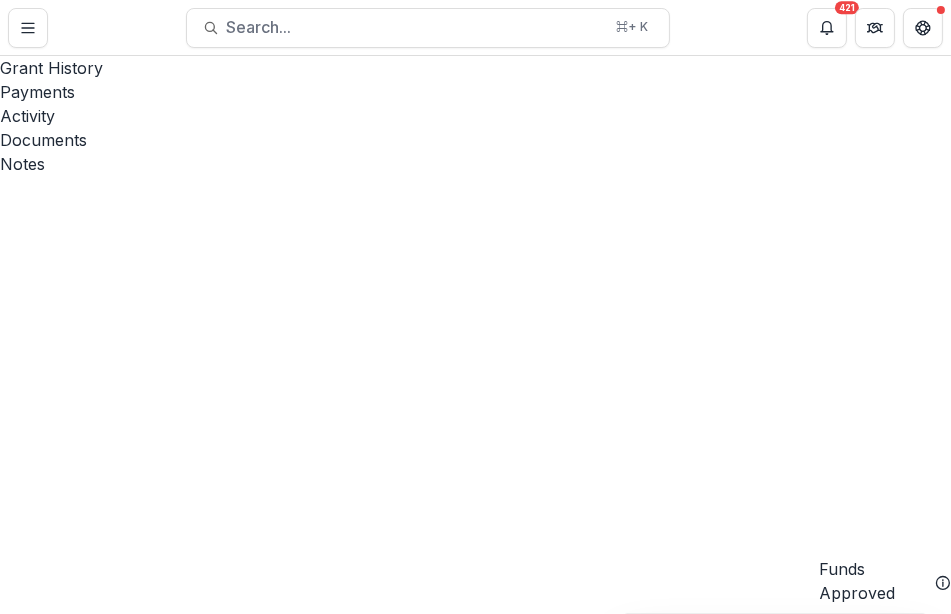 drag, startPoint x: 160, startPoint y: 31, endPoint x: 4, endPoint y: 24, distance: 156.15697 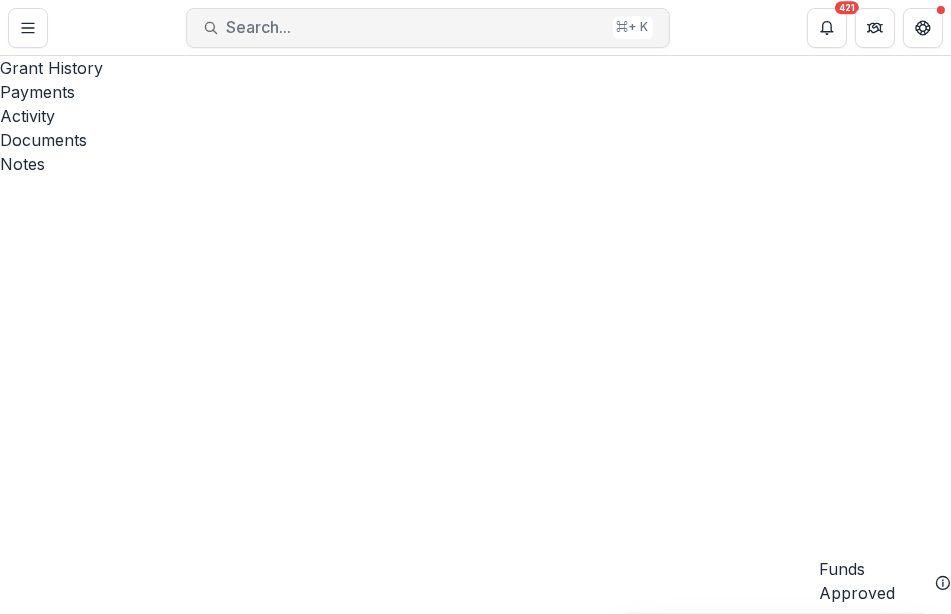 click on "Search..." at bounding box center (416, 27) 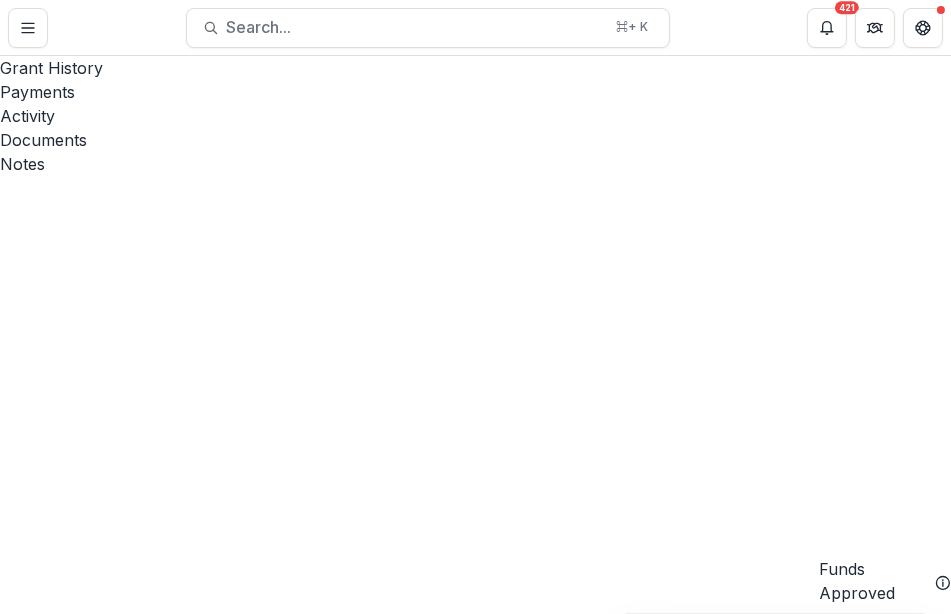 type on "**********" 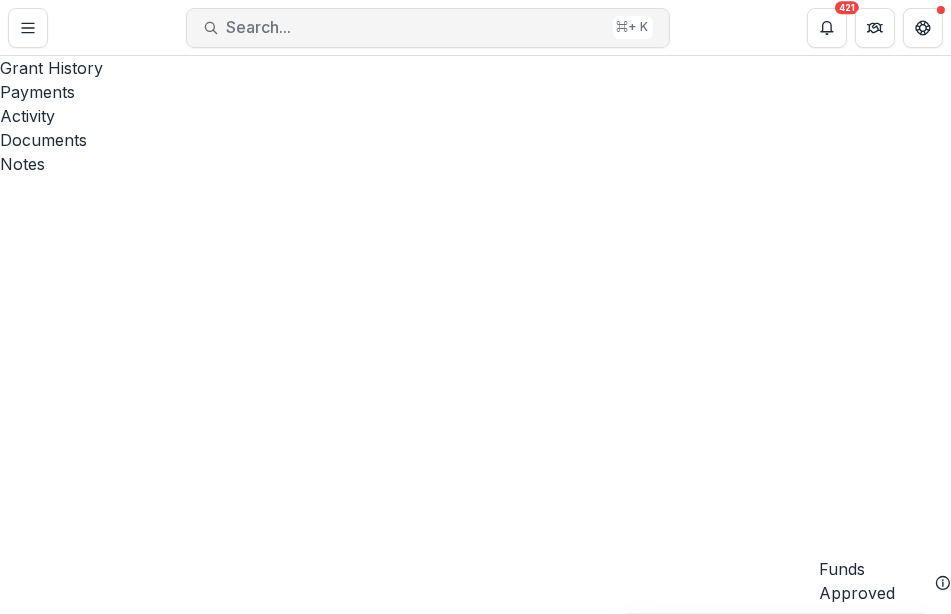 click on "Search... ⌘  + K" at bounding box center [428, 28] 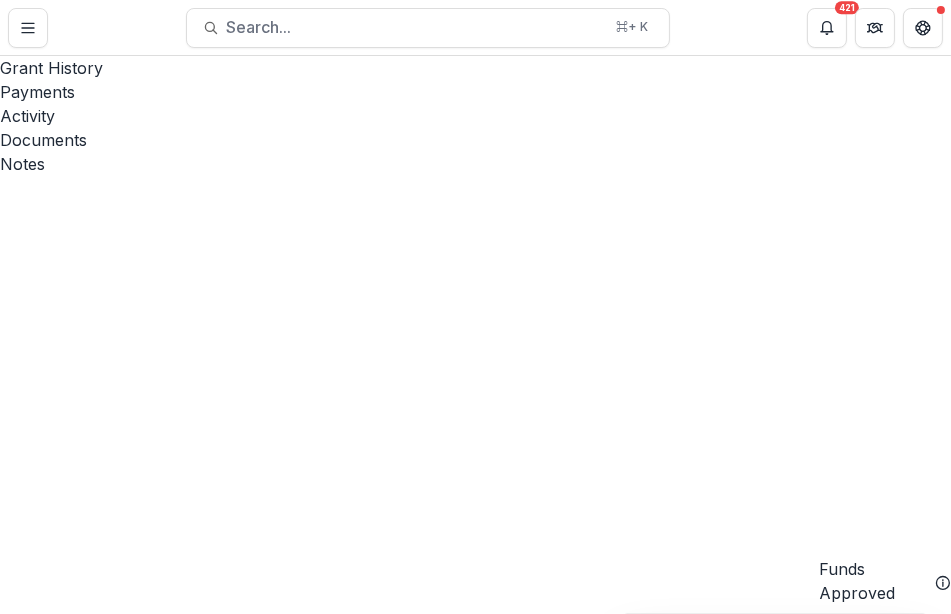 type on "*****" 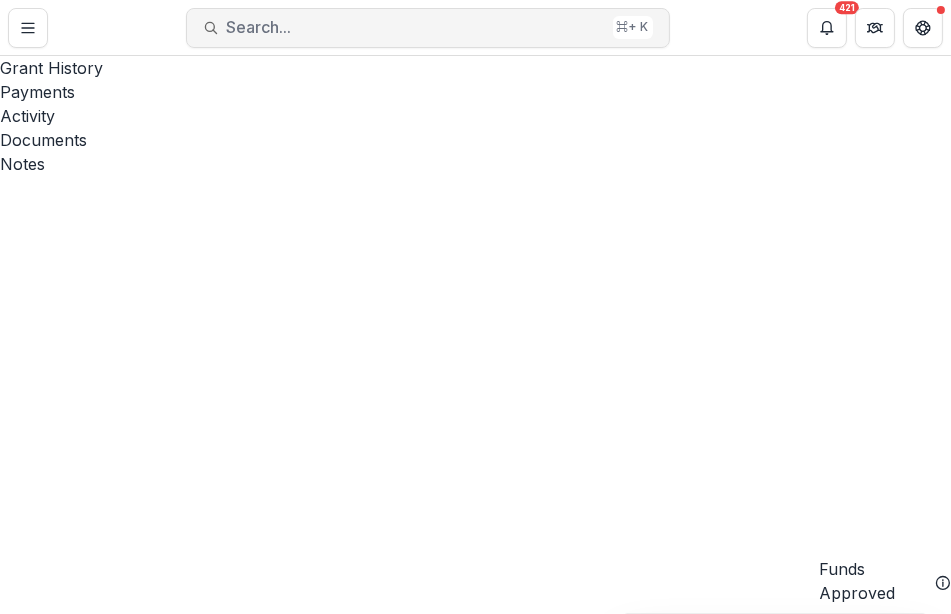 click on "Search..." at bounding box center (416, 27) 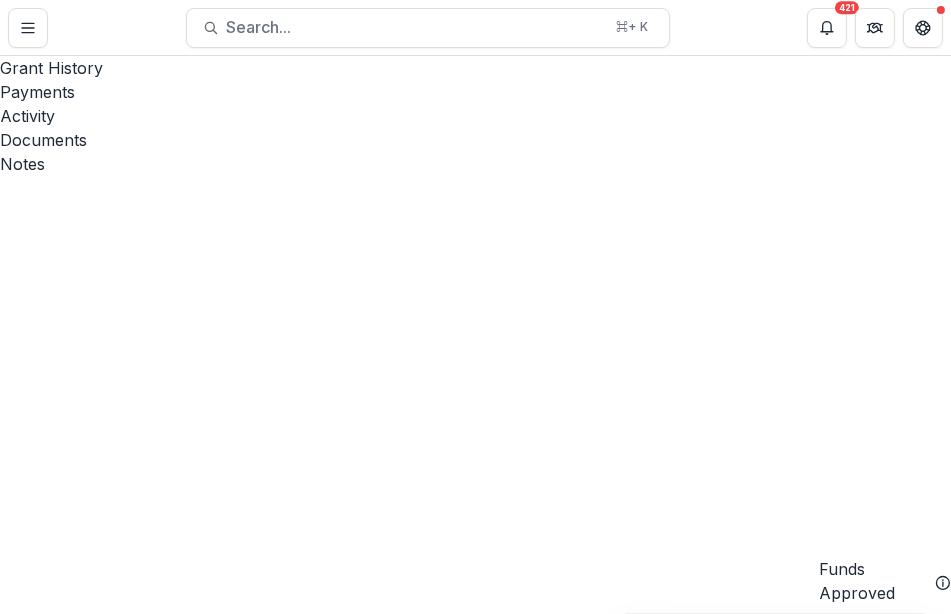 type on "**********" 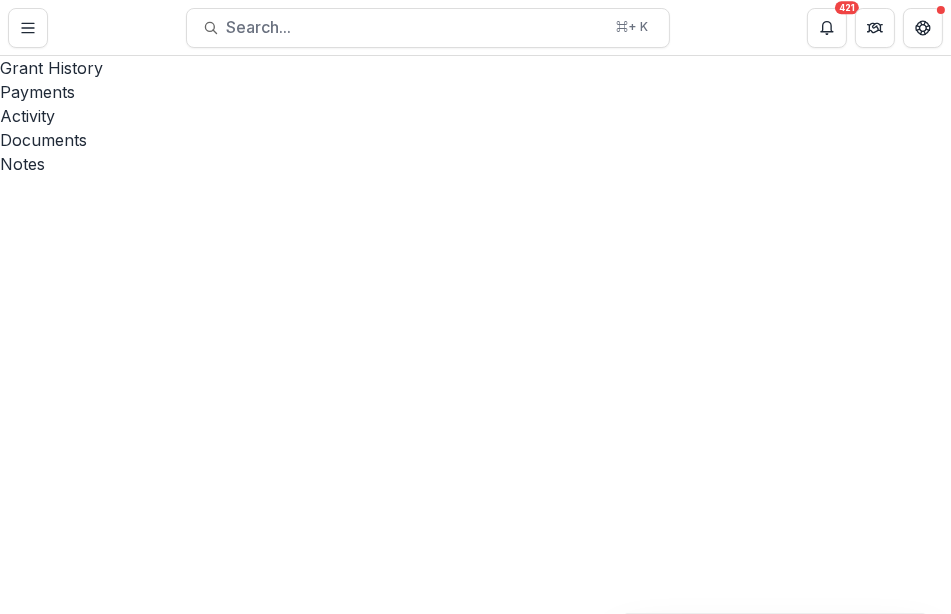 scroll, scrollTop: 1790, scrollLeft: 0, axis: vertical 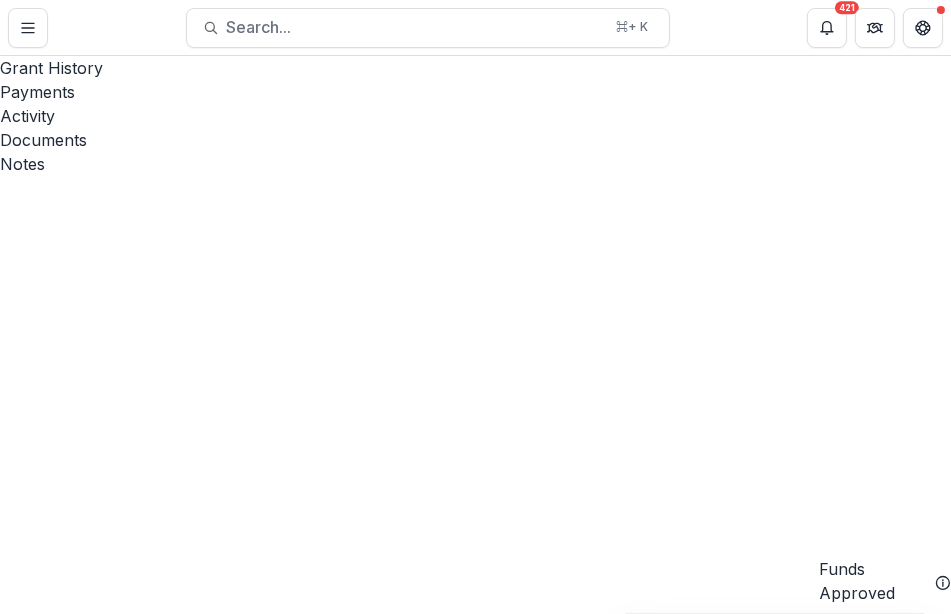 click 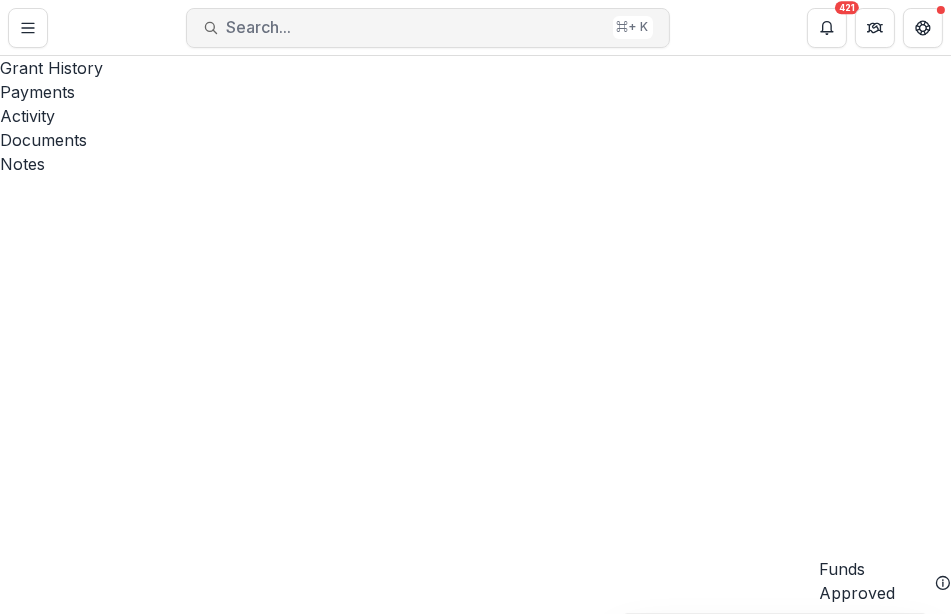 click on "Search..." at bounding box center [416, 27] 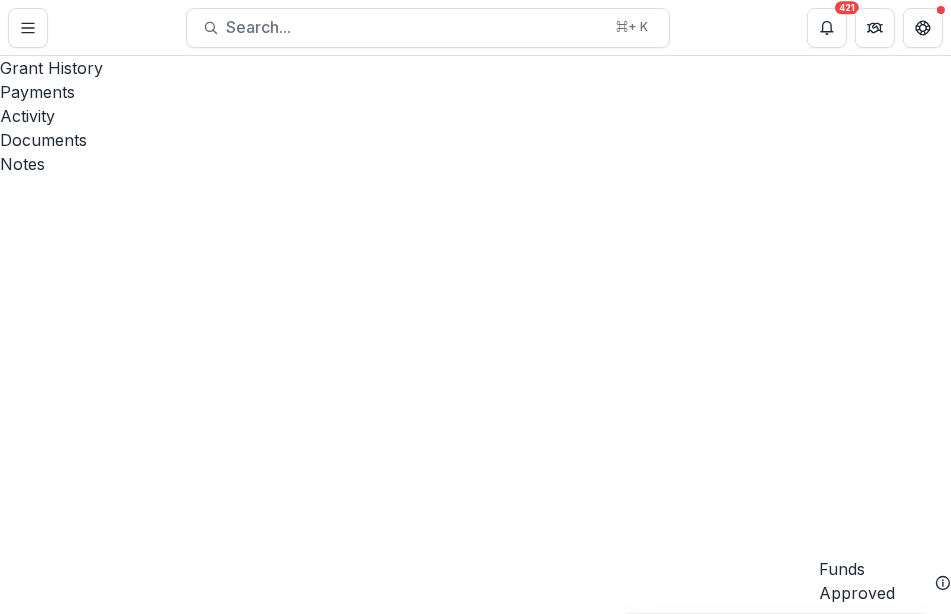 type on "**********" 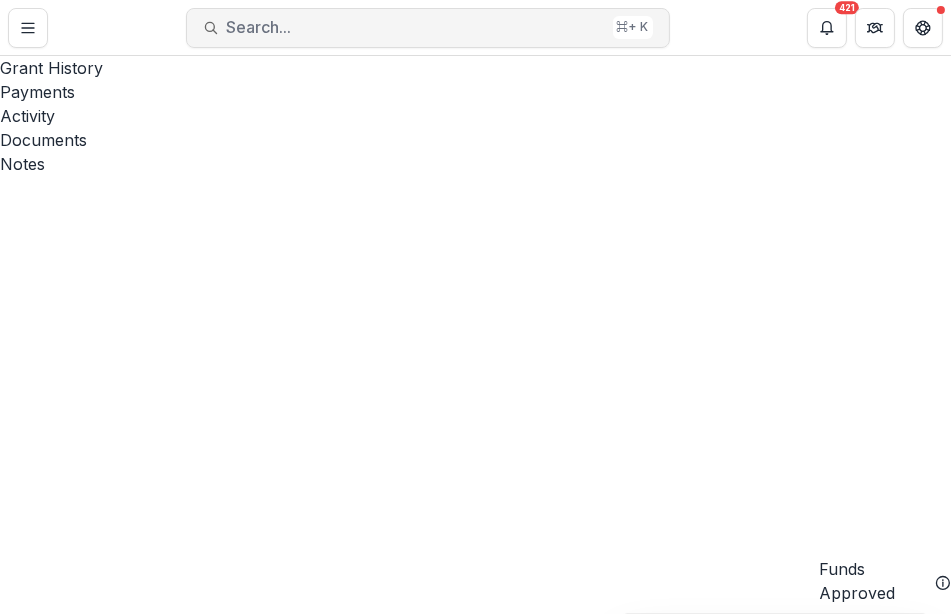 click on "Search..." at bounding box center (416, 27) 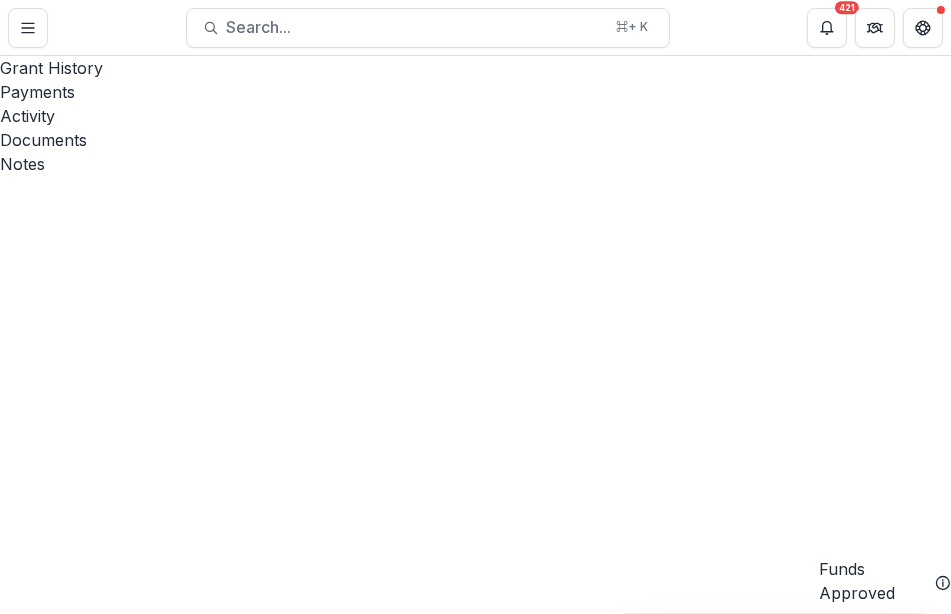 scroll, scrollTop: 0, scrollLeft: 0, axis: both 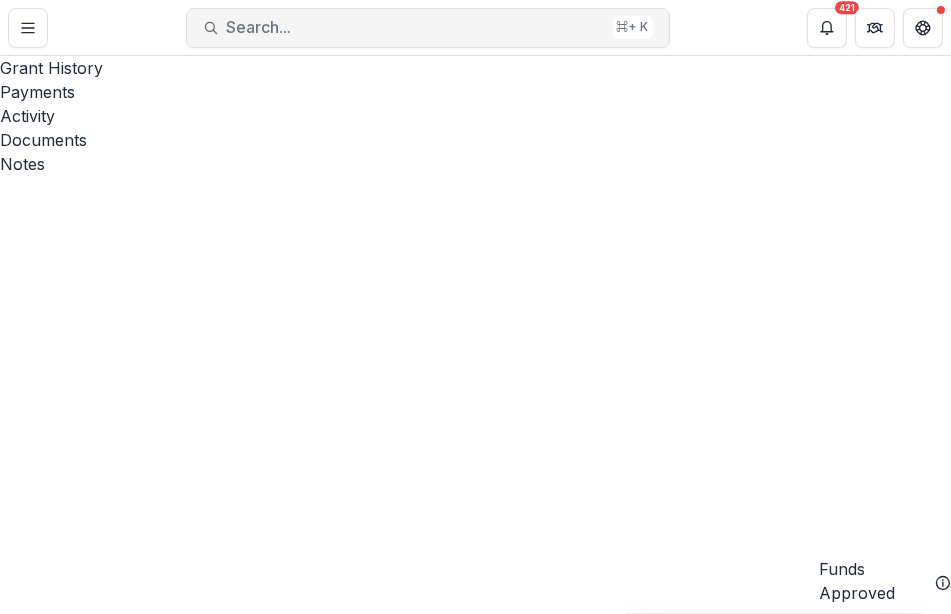 click on "Search..." at bounding box center (416, 27) 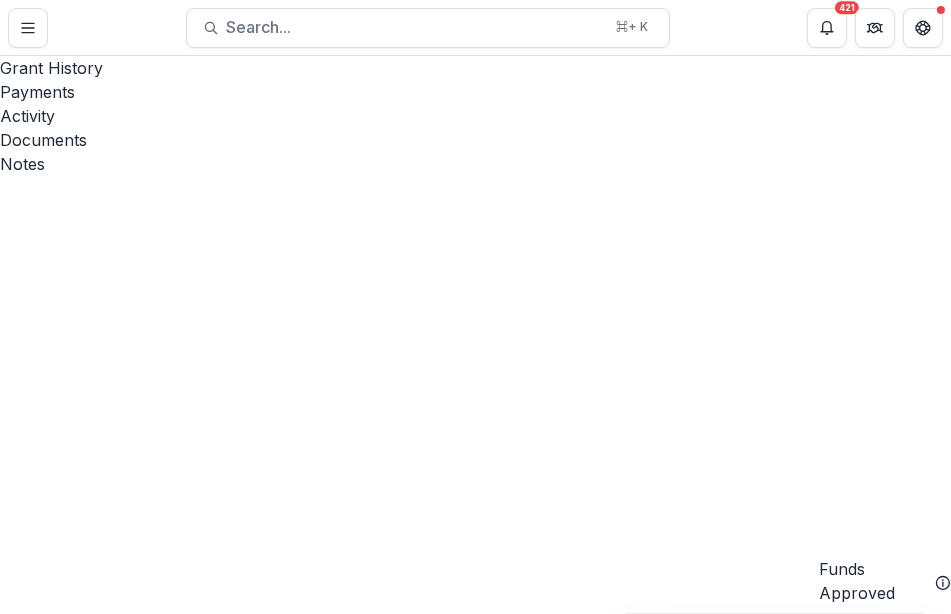 scroll, scrollTop: 595, scrollLeft: 0, axis: vertical 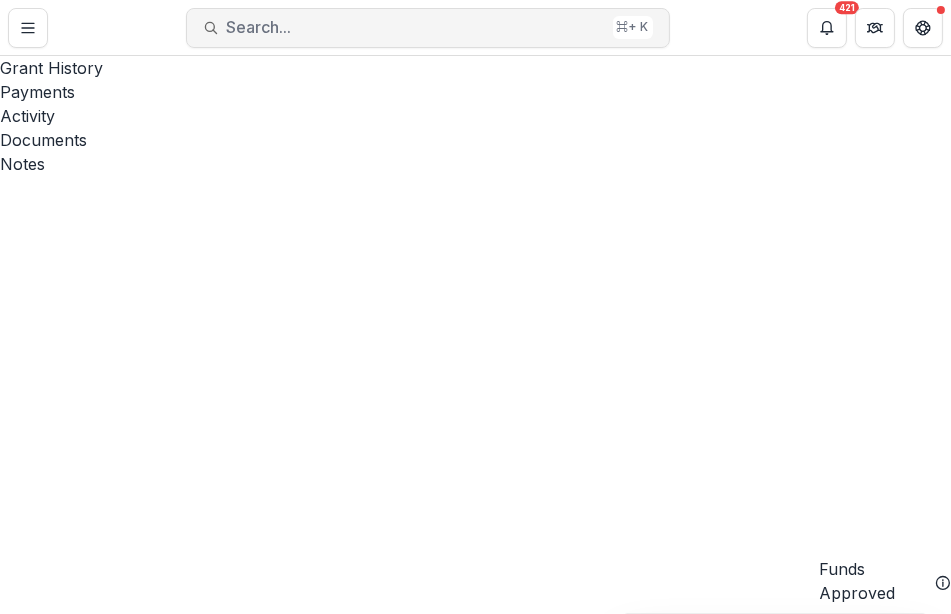 click on "Search..." at bounding box center [416, 27] 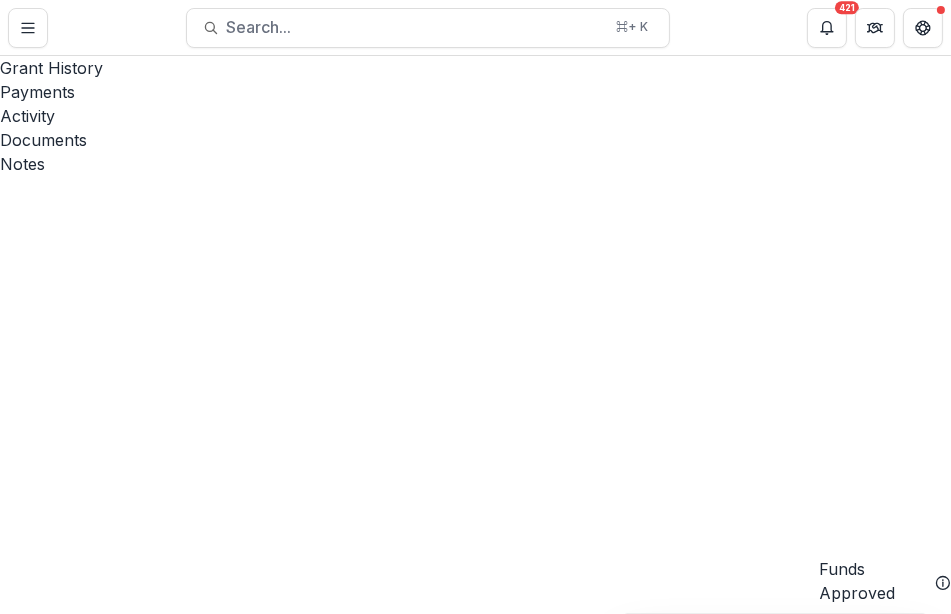 type on "*******" 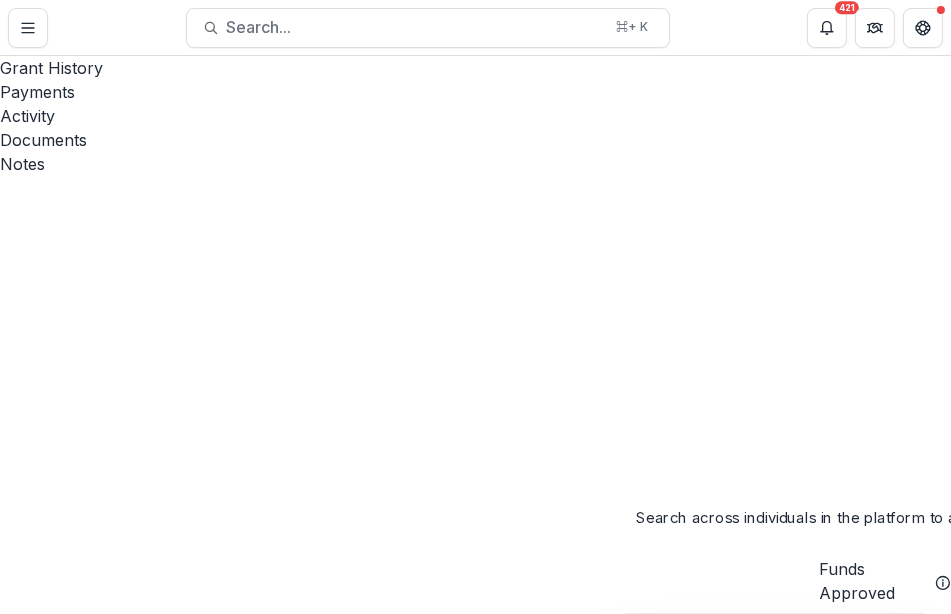 scroll, scrollTop: 16, scrollLeft: 0, axis: vertical 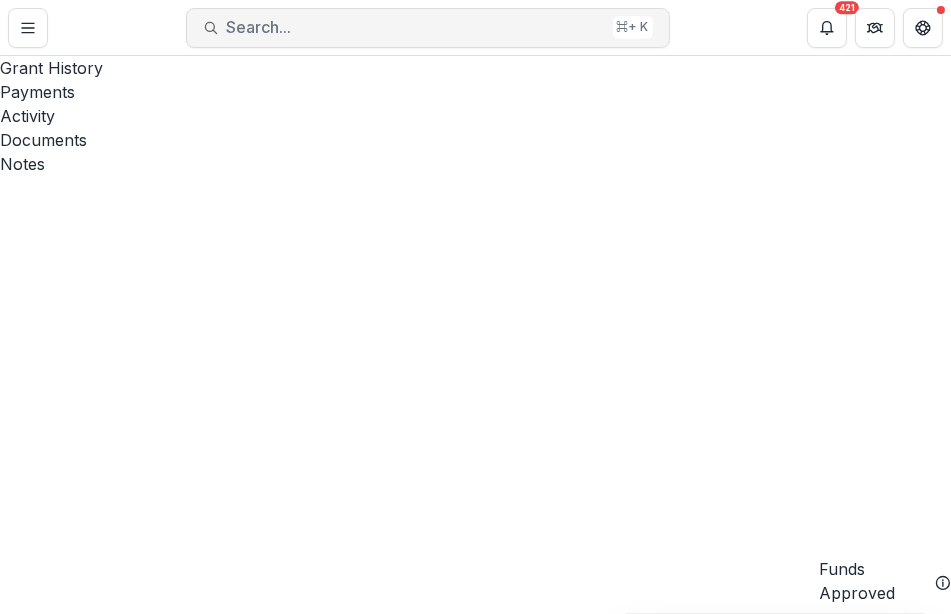 click on "Search..." at bounding box center [416, 27] 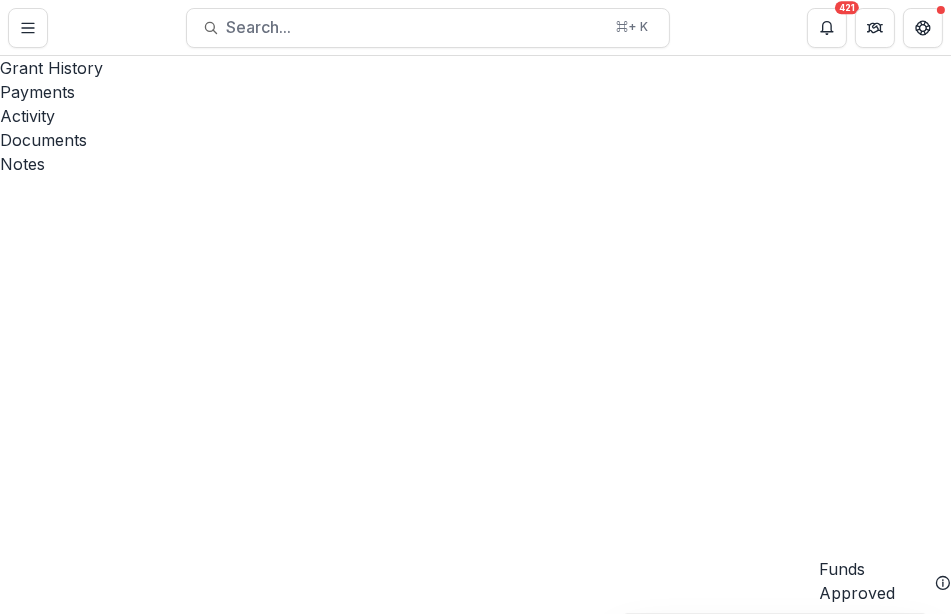 scroll, scrollTop: 0, scrollLeft: 0, axis: both 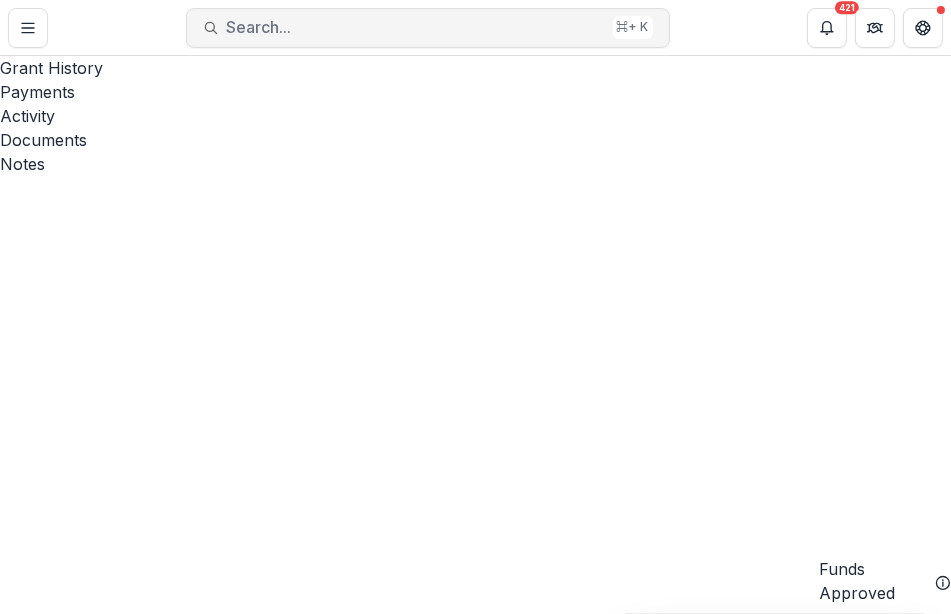 click on "Search..." at bounding box center [416, 27] 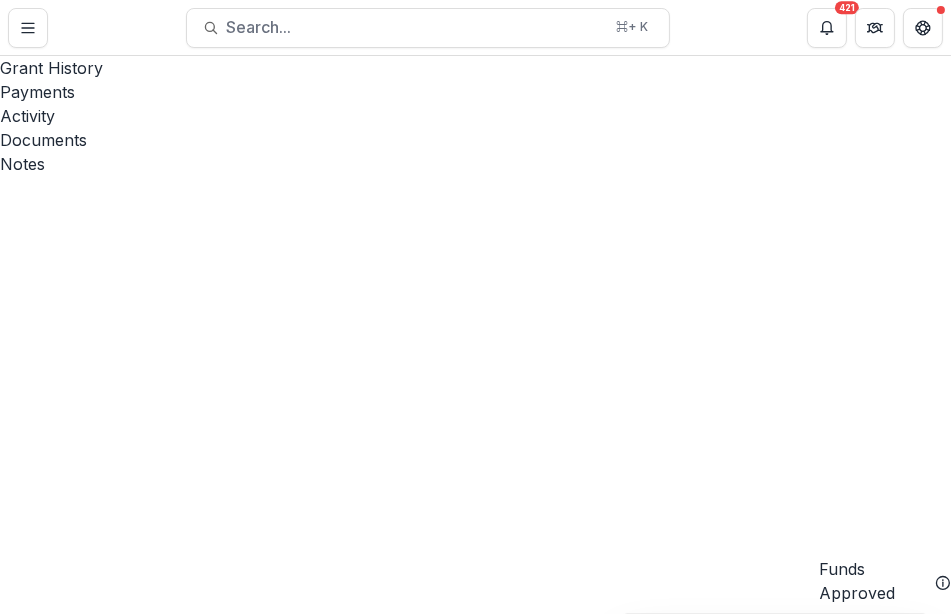 scroll, scrollTop: 690, scrollLeft: 0, axis: vertical 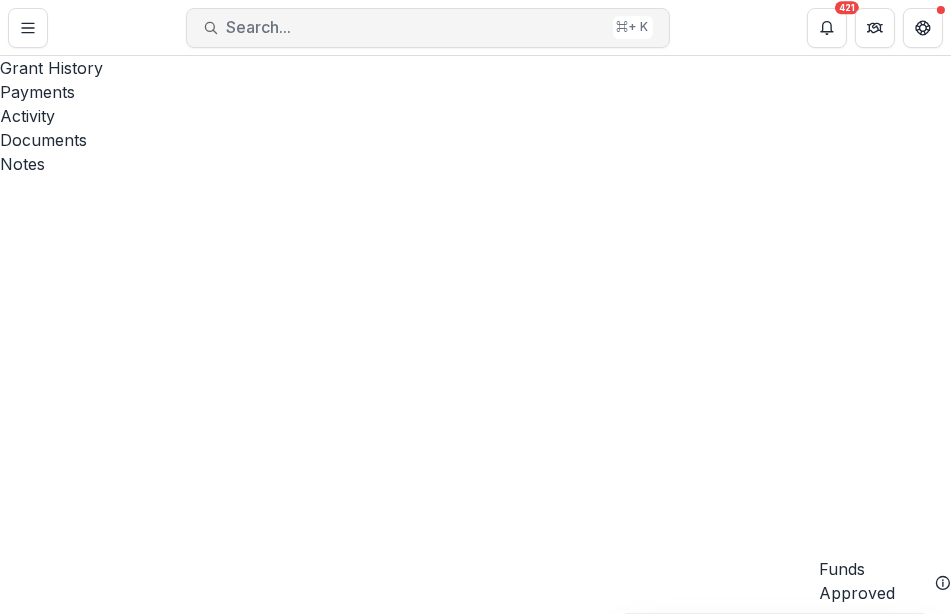 click on "Search..." at bounding box center (416, 27) 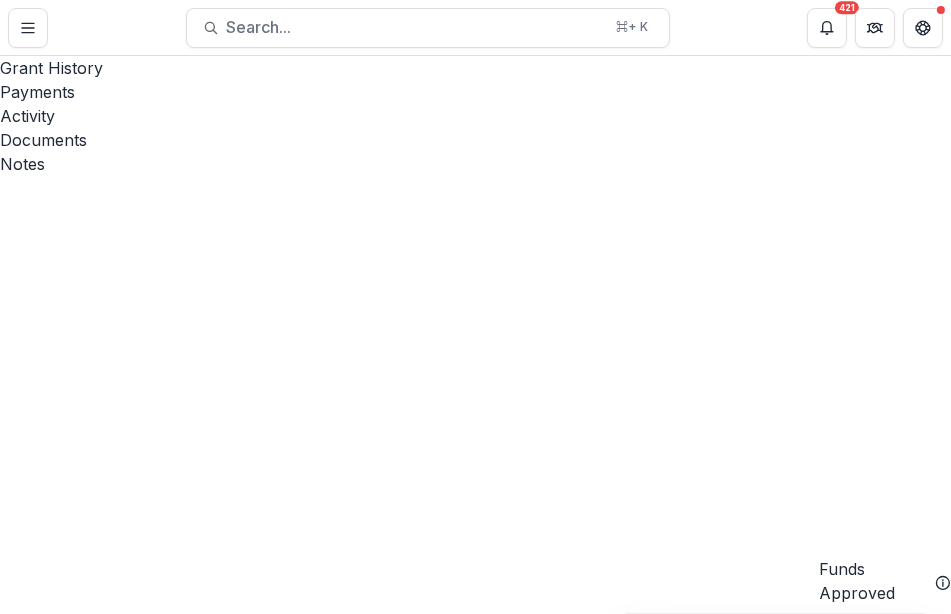 type on "**********" 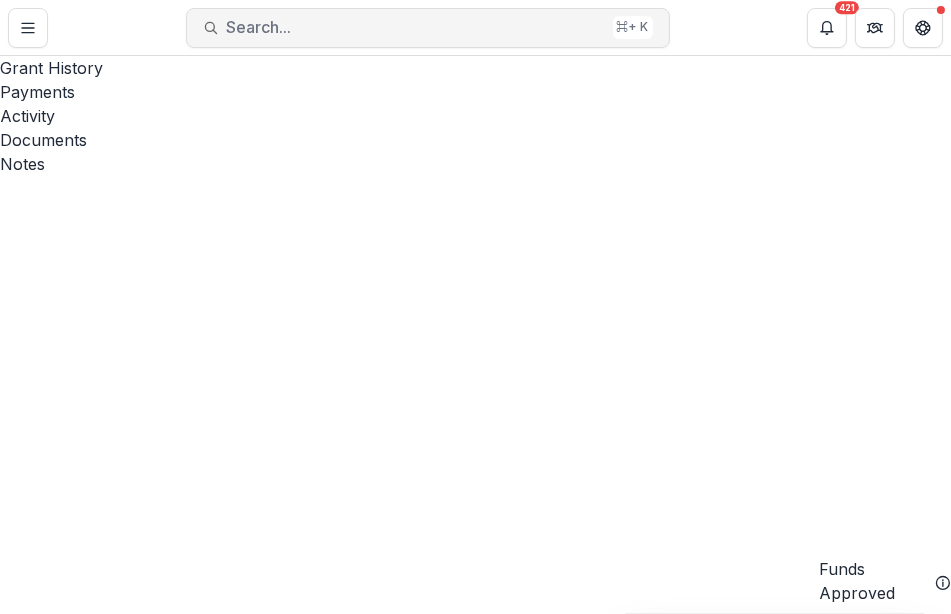 click on "Search..." at bounding box center (416, 27) 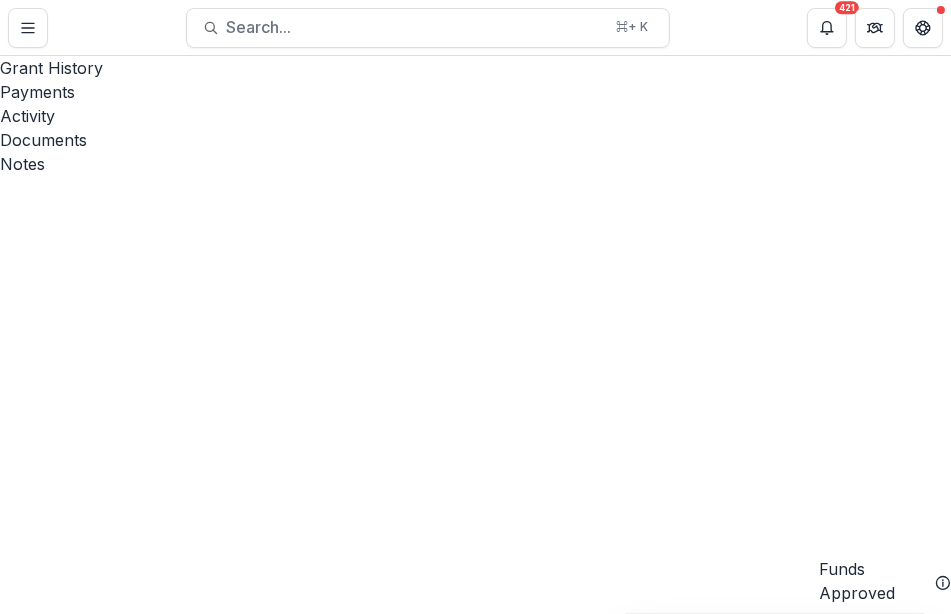 drag, startPoint x: 159, startPoint y: 18, endPoint x: 7, endPoint y: 7, distance: 152.3975 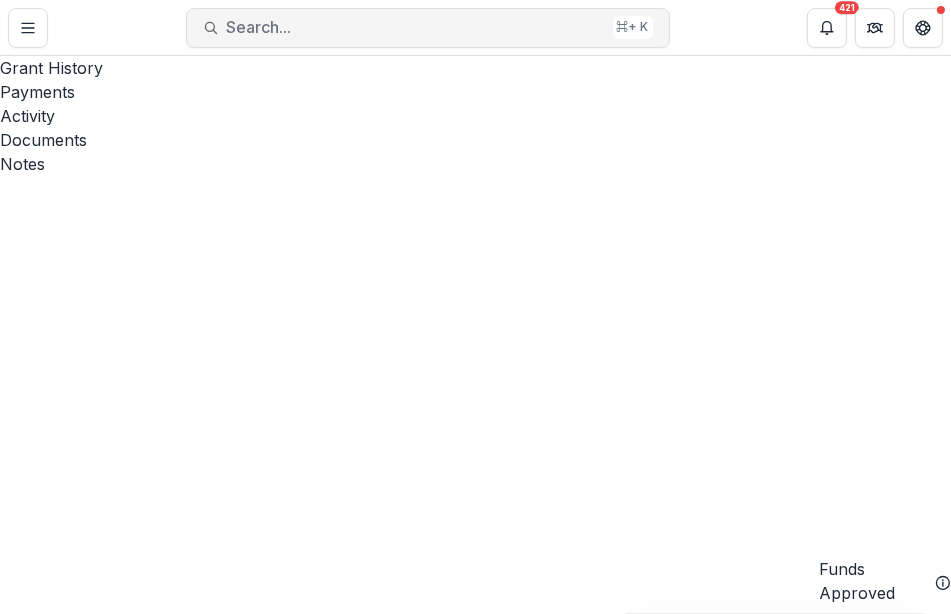 click on "Search..." at bounding box center (416, 27) 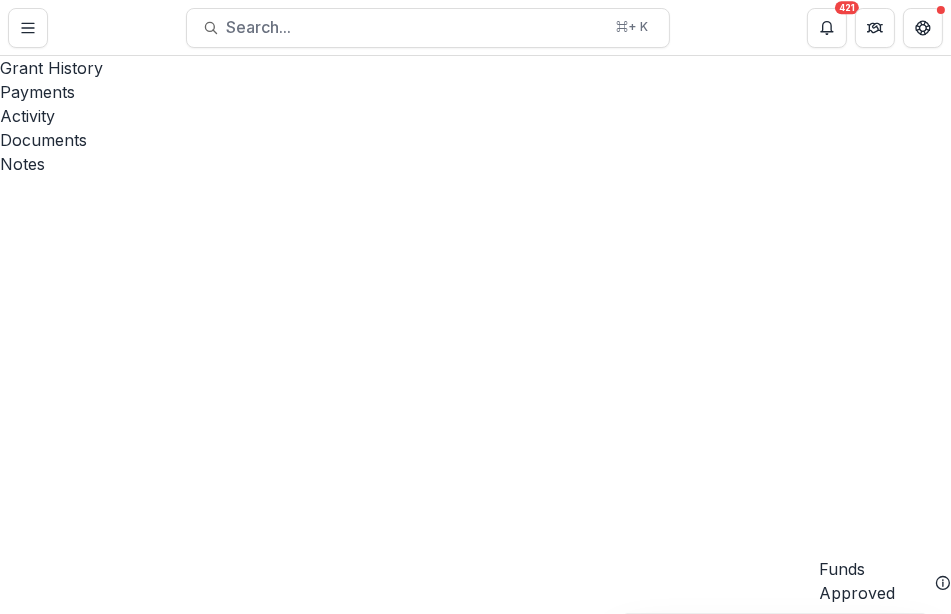 scroll, scrollTop: 2515, scrollLeft: 0, axis: vertical 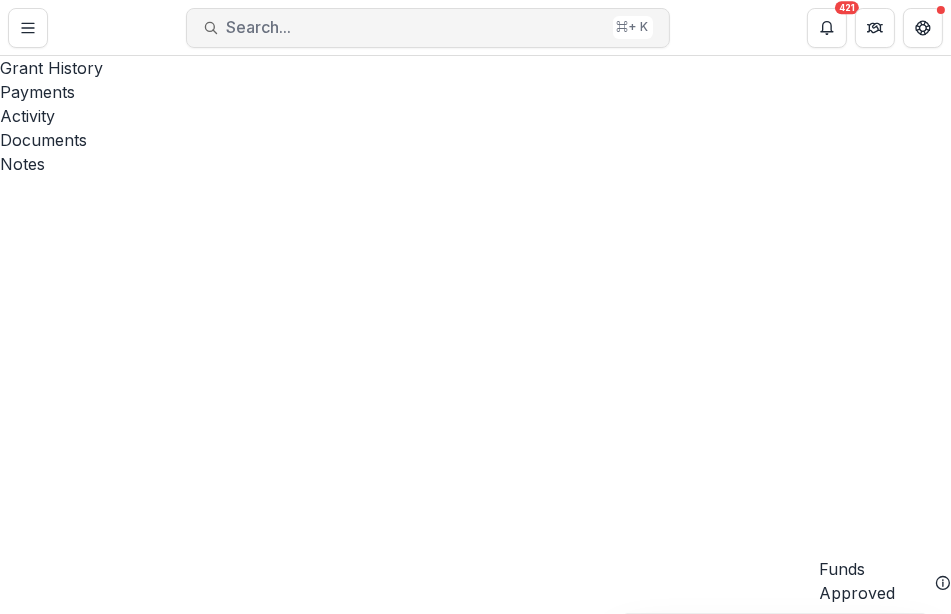 click on "Search..." at bounding box center [416, 27] 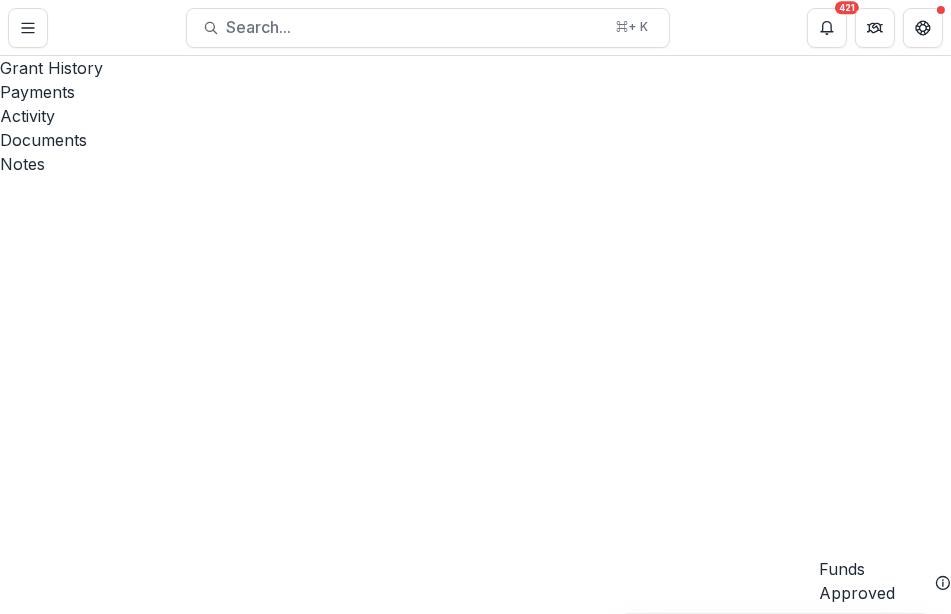 drag, startPoint x: 250, startPoint y: 26, endPoint x: 75, endPoint y: 23, distance: 175.02571 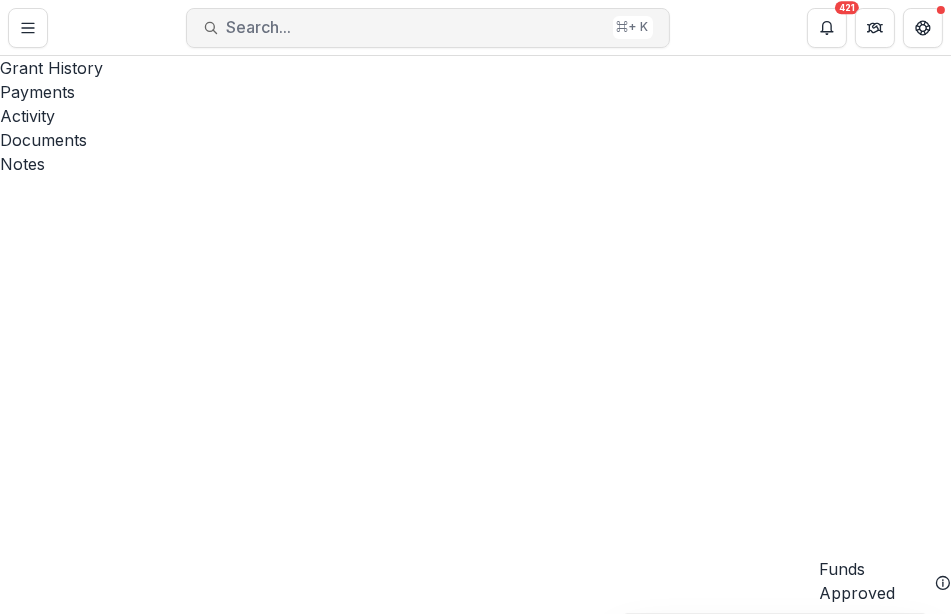 click on "Search..." at bounding box center [416, 27] 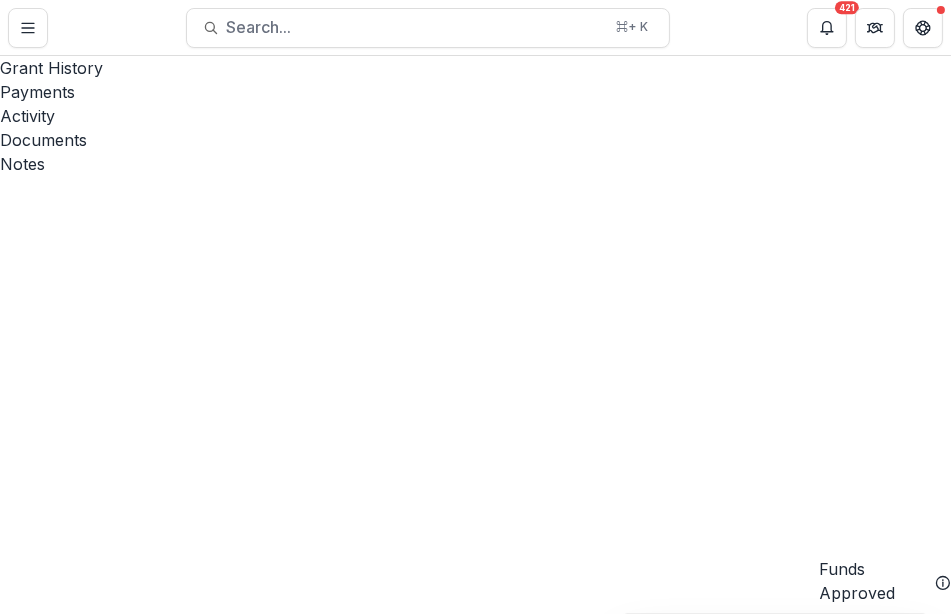 type on "**********" 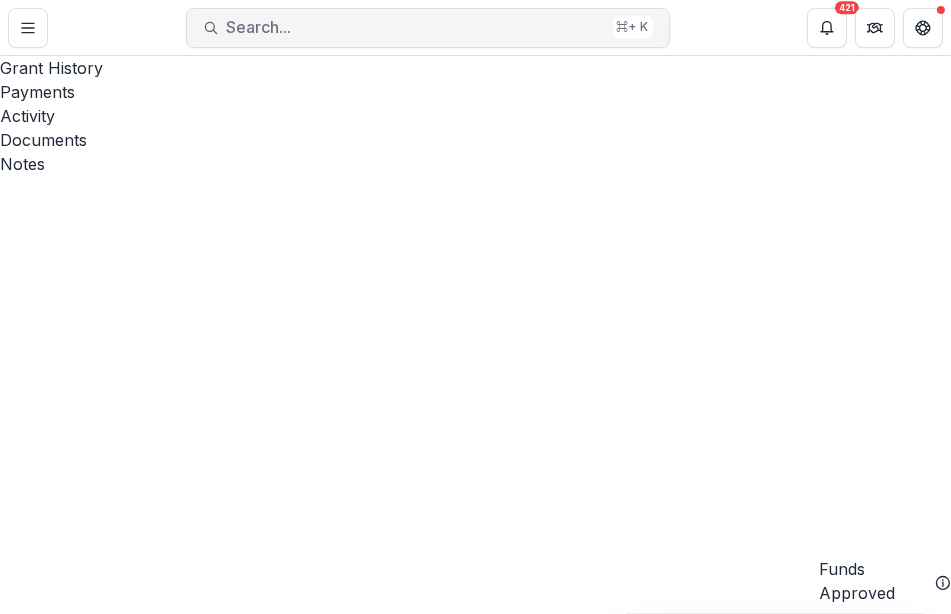 click on "Search..." at bounding box center (416, 27) 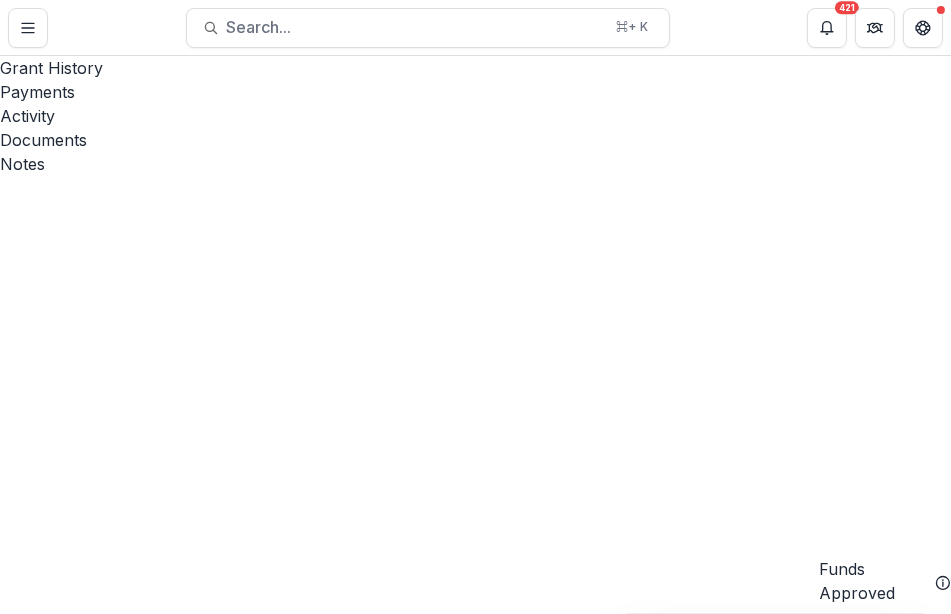 type on "**********" 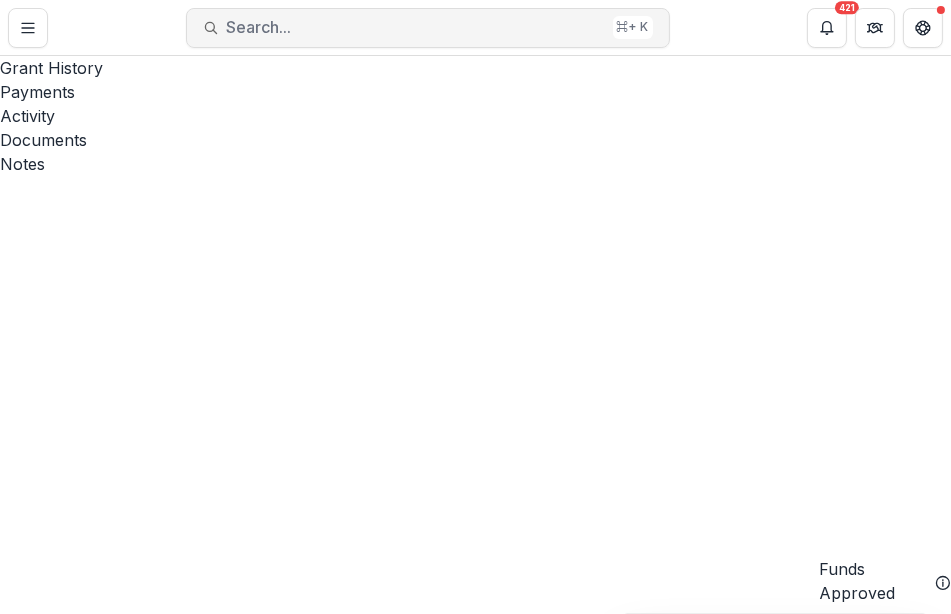 click on "Search..." at bounding box center (416, 27) 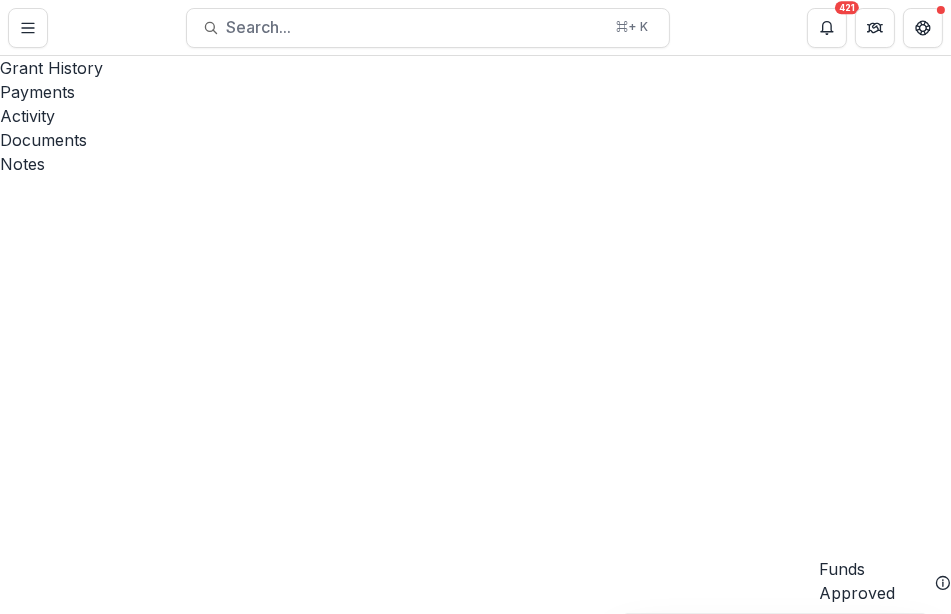 type on "**********" 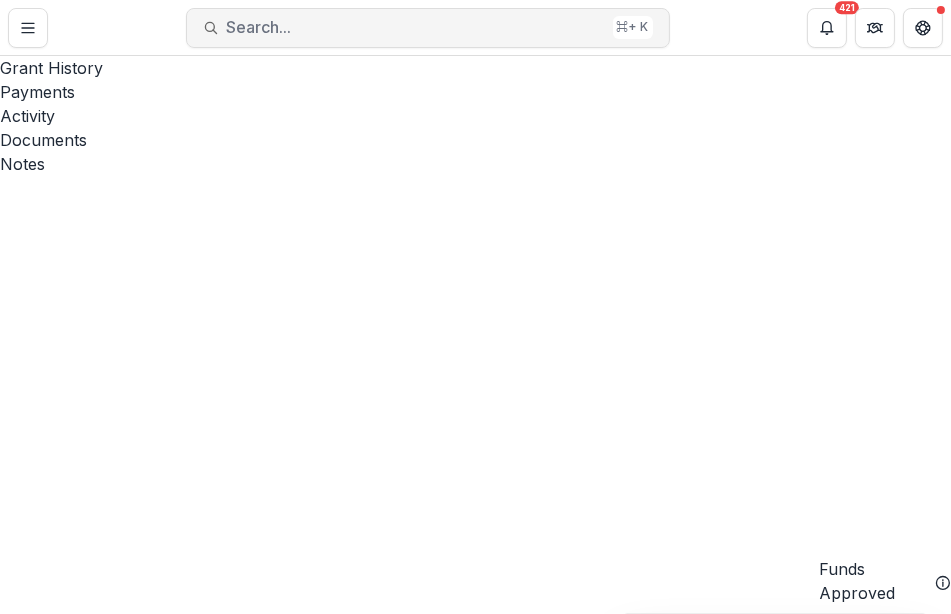 click on "Search..." at bounding box center [416, 27] 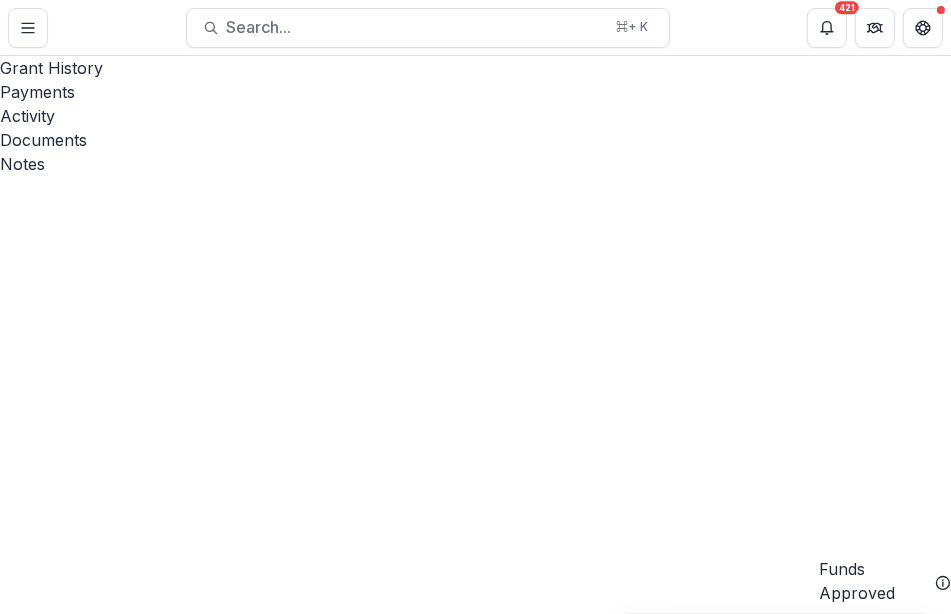 drag, startPoint x: 247, startPoint y: 26, endPoint x: 35, endPoint y: 16, distance: 212.23572 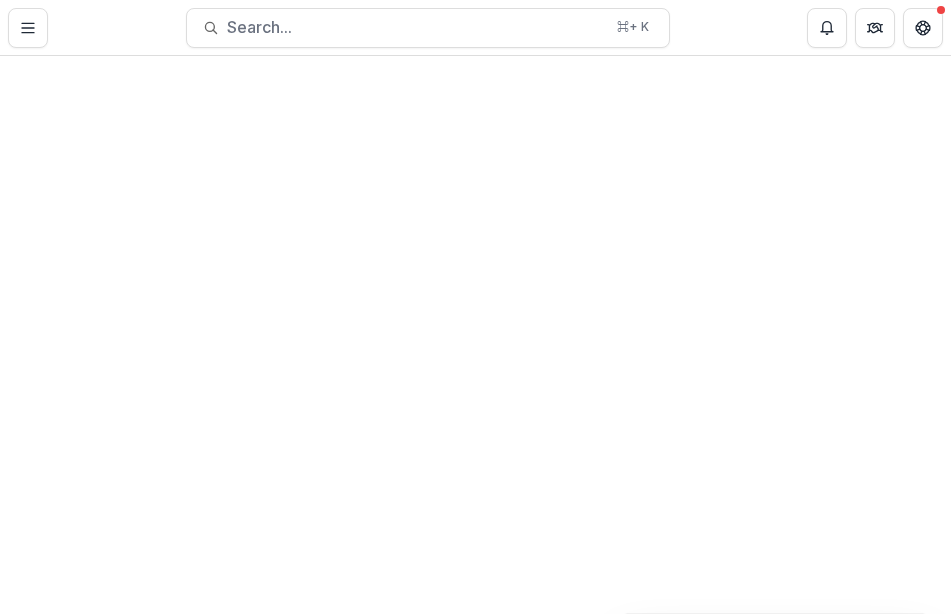 scroll, scrollTop: 0, scrollLeft: 0, axis: both 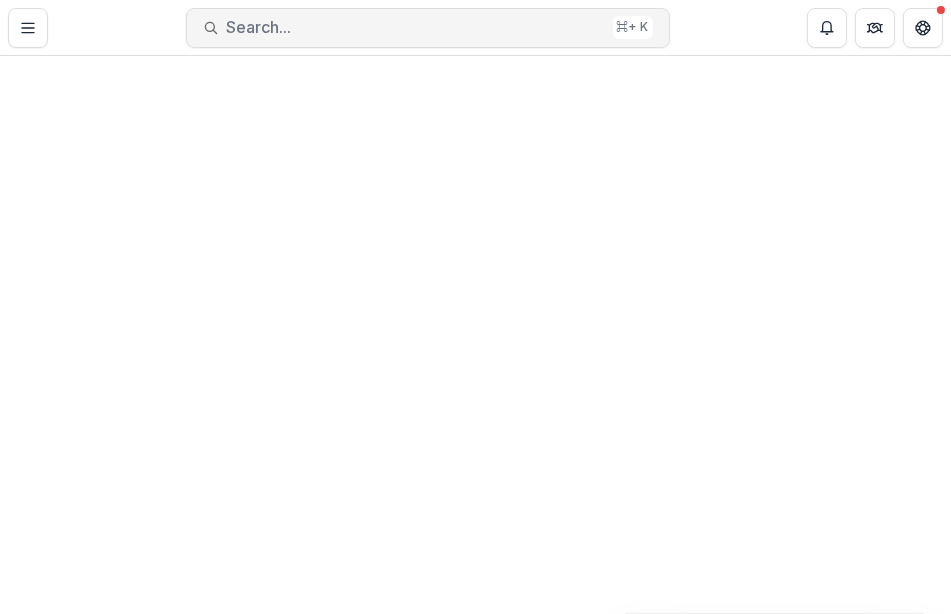 click on "Search..." at bounding box center (416, 27) 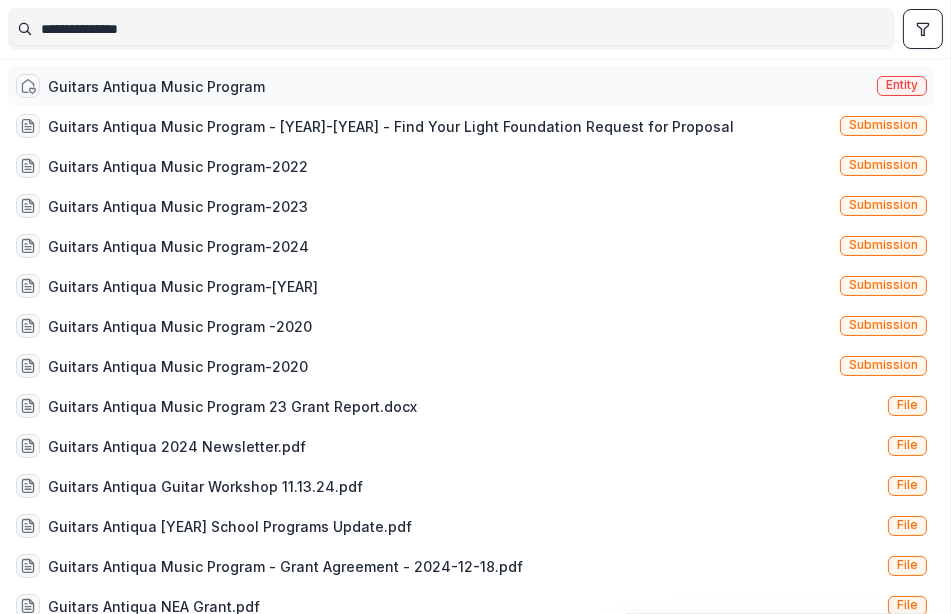type on "**********" 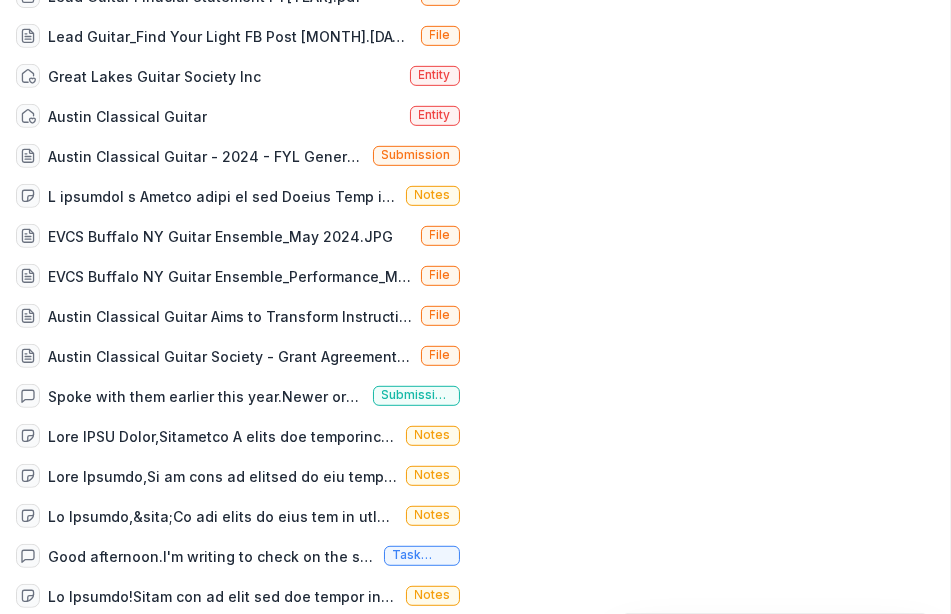 scroll, scrollTop: 1355, scrollLeft: 0, axis: vertical 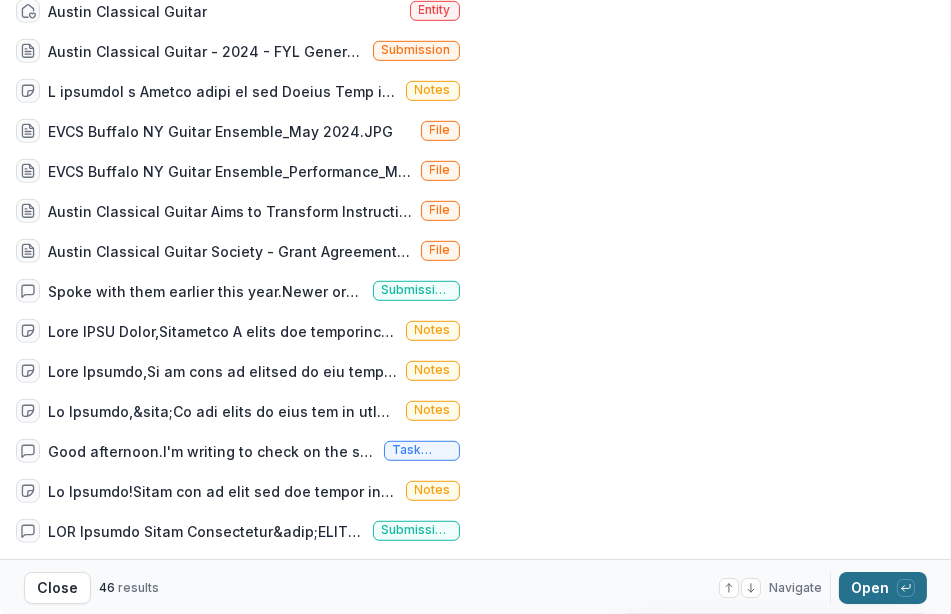 click on "Open with enter key" at bounding box center [883, 588] 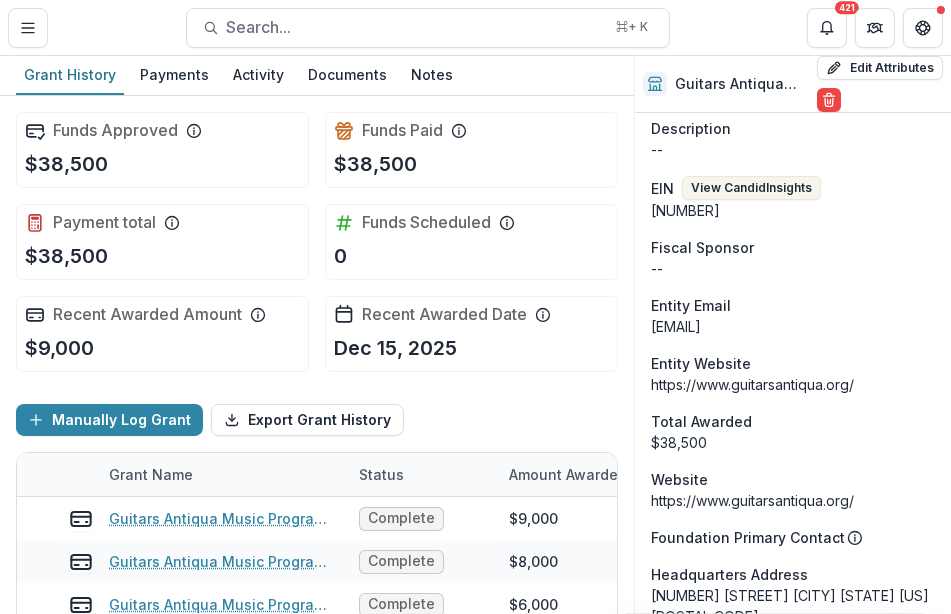 scroll, scrollTop: 897, scrollLeft: 0, axis: vertical 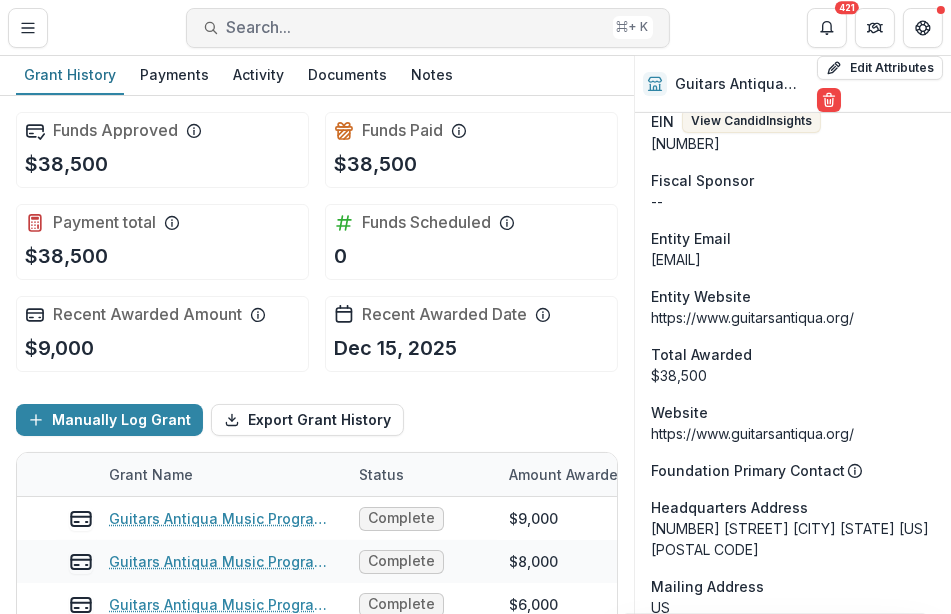 click on "Search..." at bounding box center (416, 27) 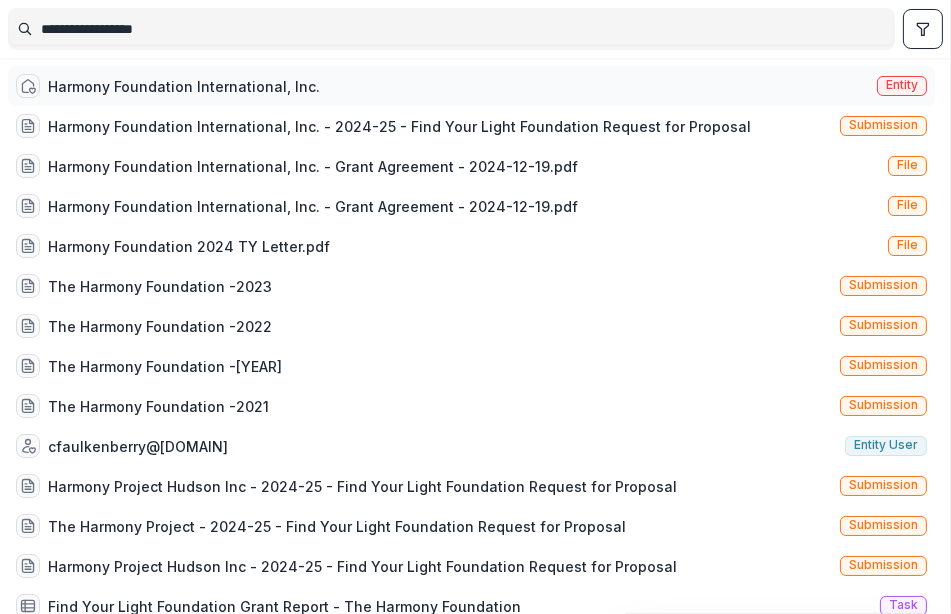 type on "**********" 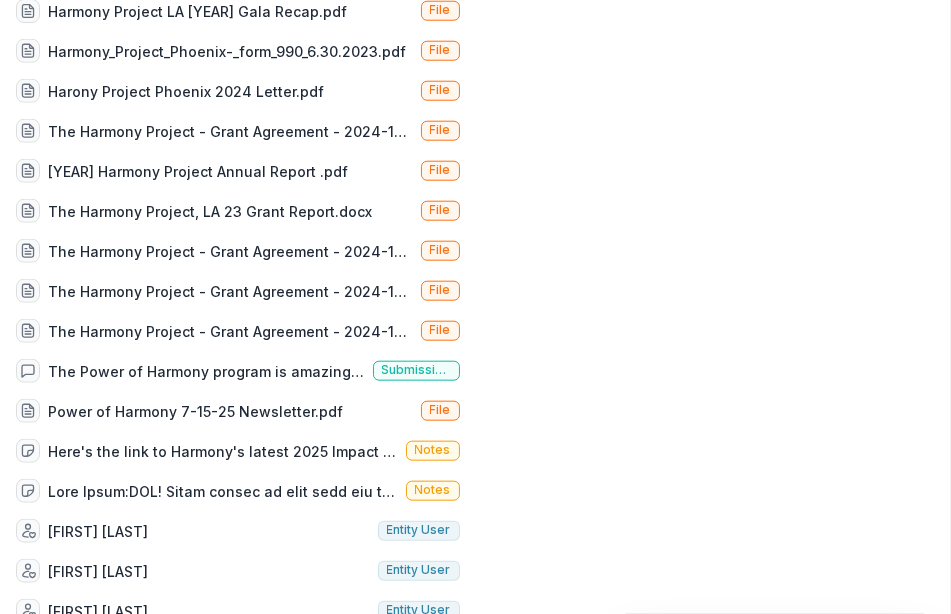 scroll, scrollTop: 2595, scrollLeft: 0, axis: vertical 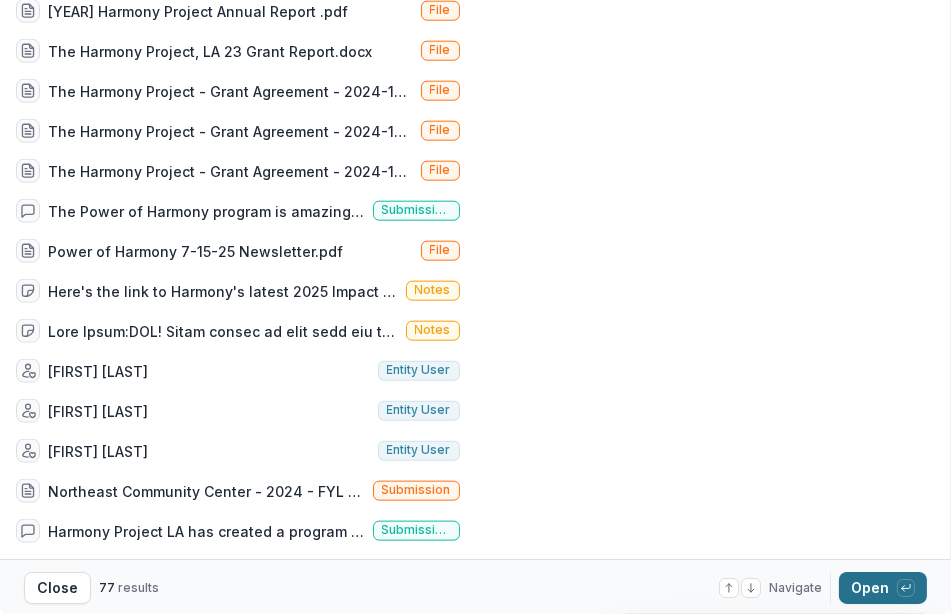 click on "Open with enter key" at bounding box center (883, 588) 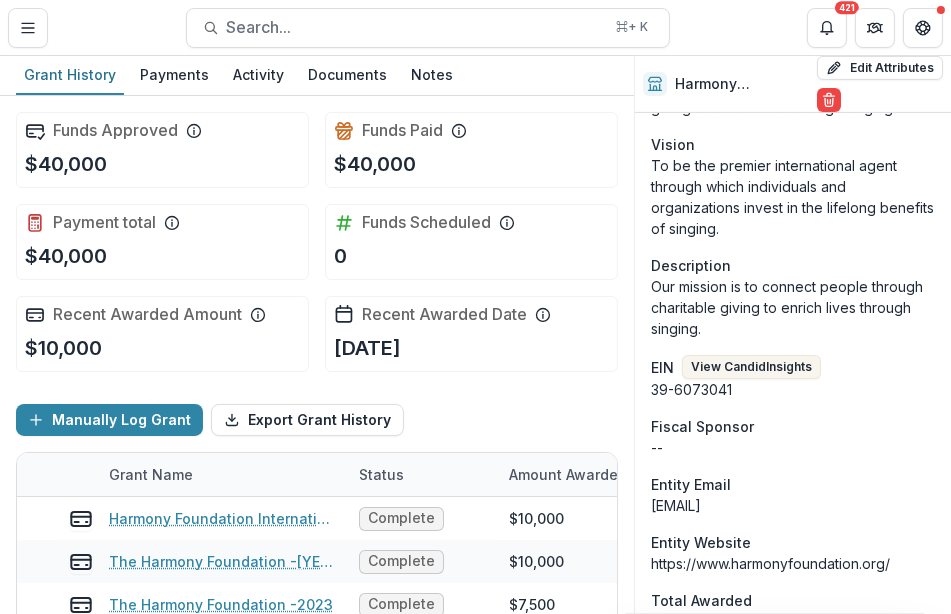 scroll, scrollTop: 2149, scrollLeft: 0, axis: vertical 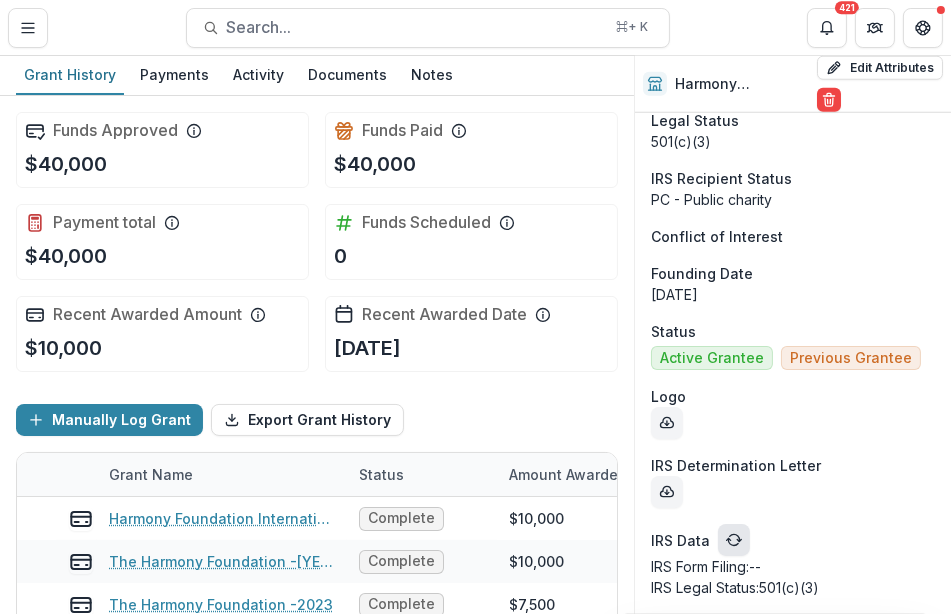click 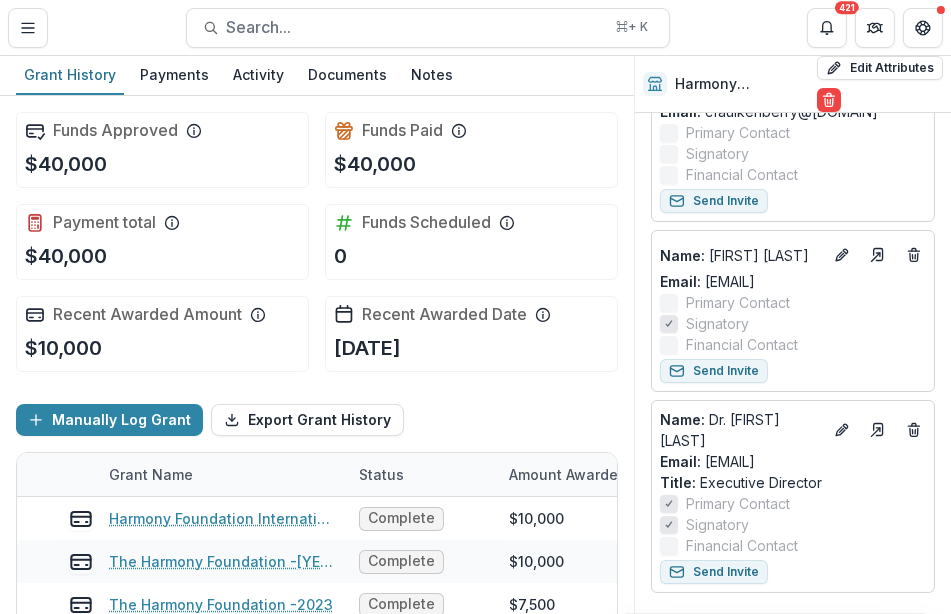 scroll, scrollTop: 0, scrollLeft: 0, axis: both 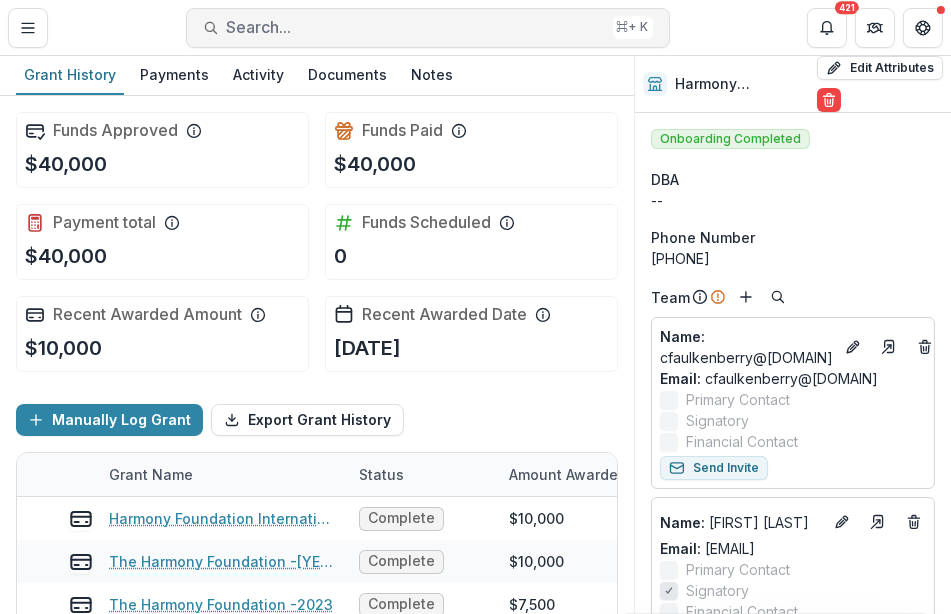 click on "Search..." at bounding box center (416, 27) 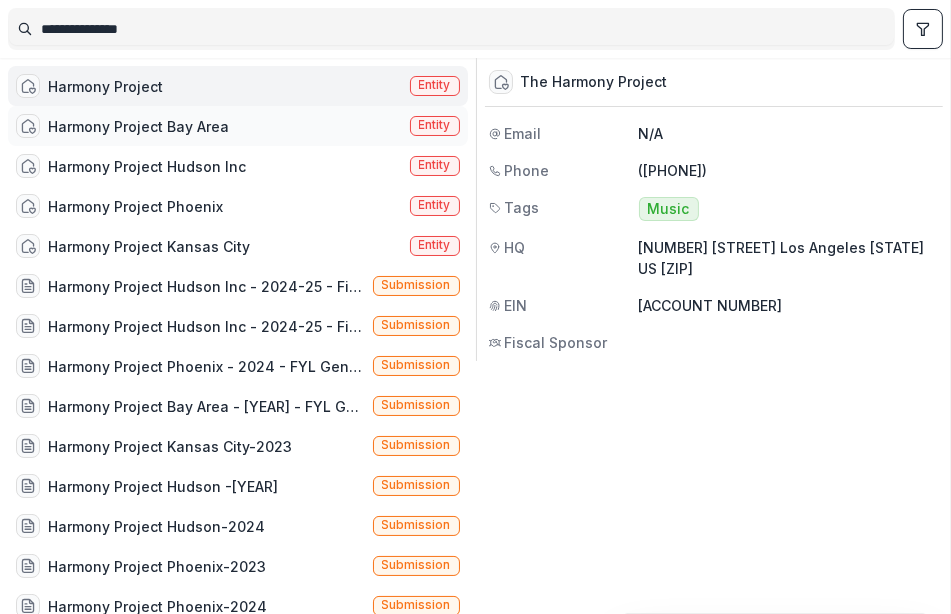 type on "**********" 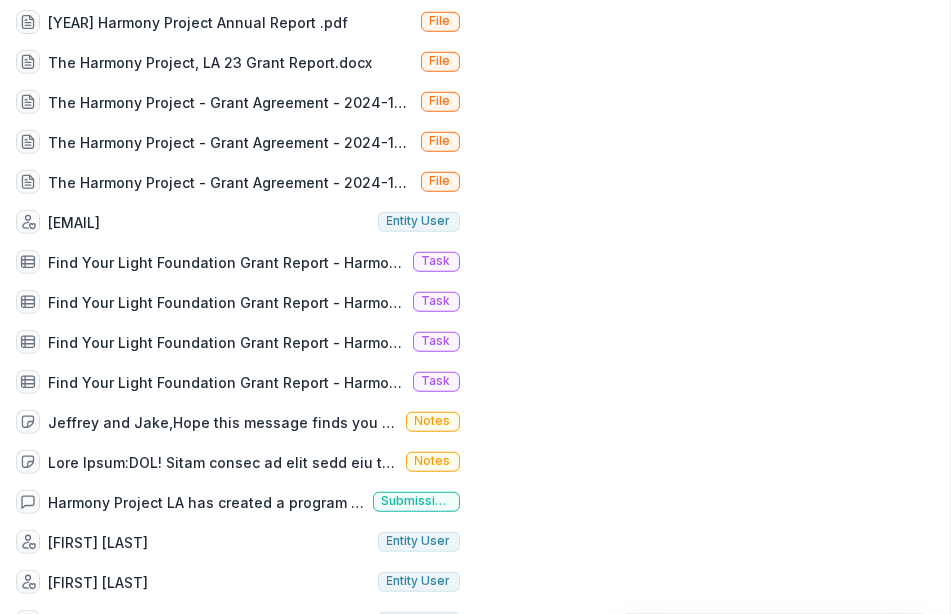 scroll, scrollTop: 2675, scrollLeft: 0, axis: vertical 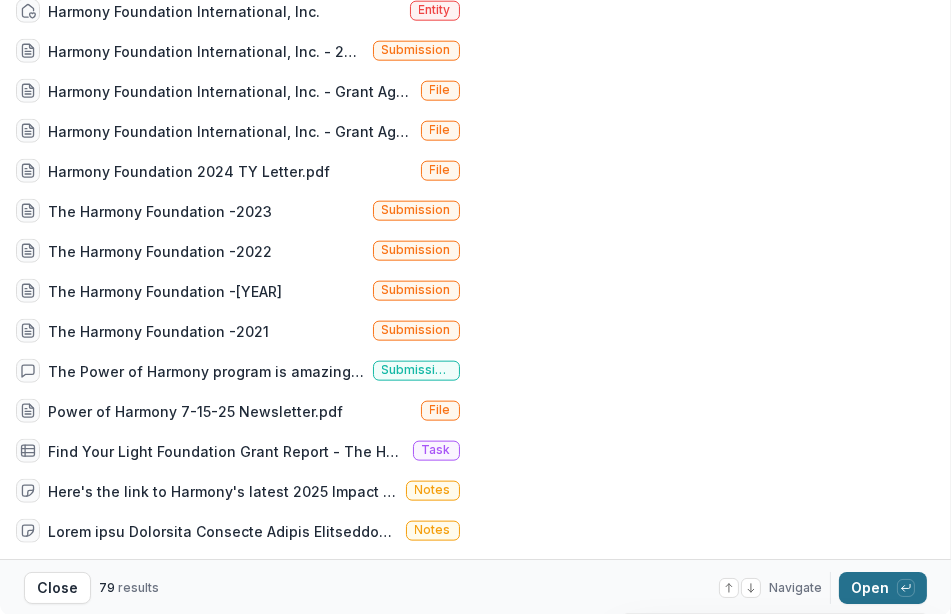 click on "Open with enter key" at bounding box center [883, 588] 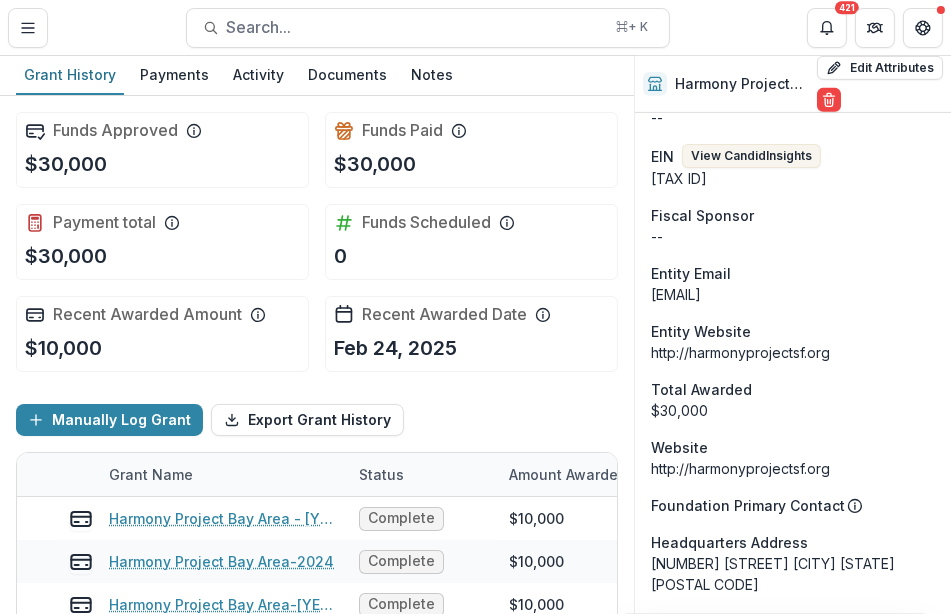 scroll, scrollTop: 1053, scrollLeft: 0, axis: vertical 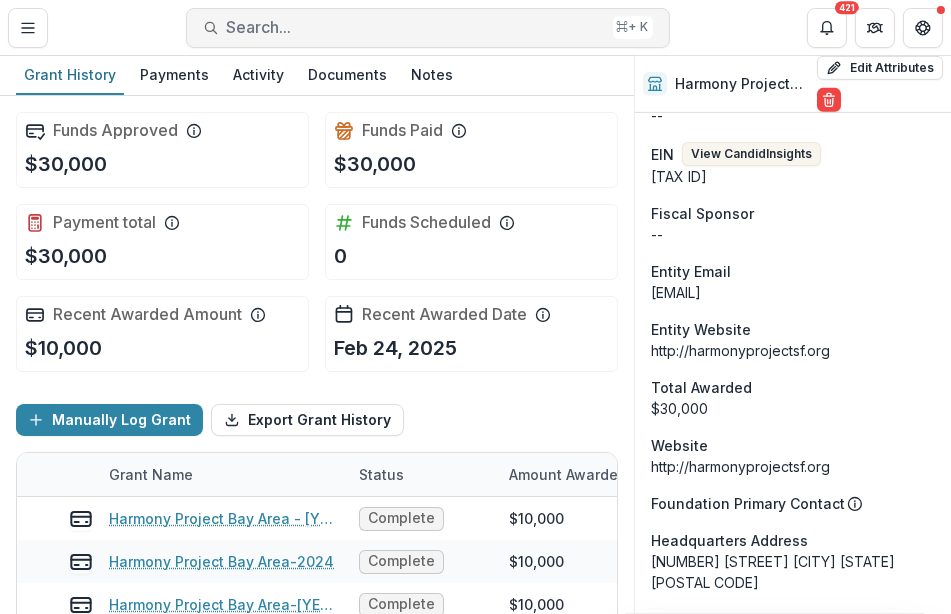 click on "Search..." at bounding box center (416, 27) 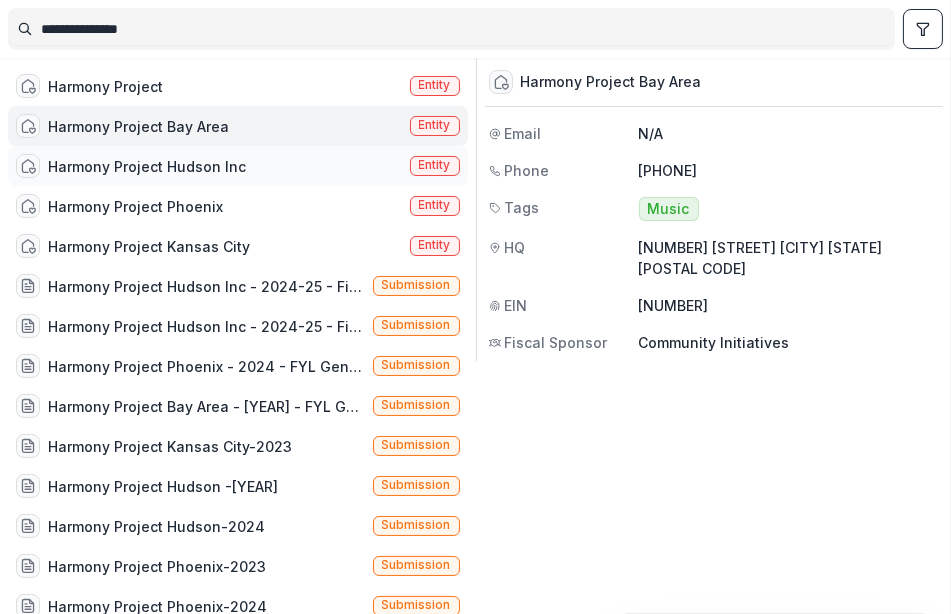 click on "Harmony Project Hudson Inc" at bounding box center [147, 166] 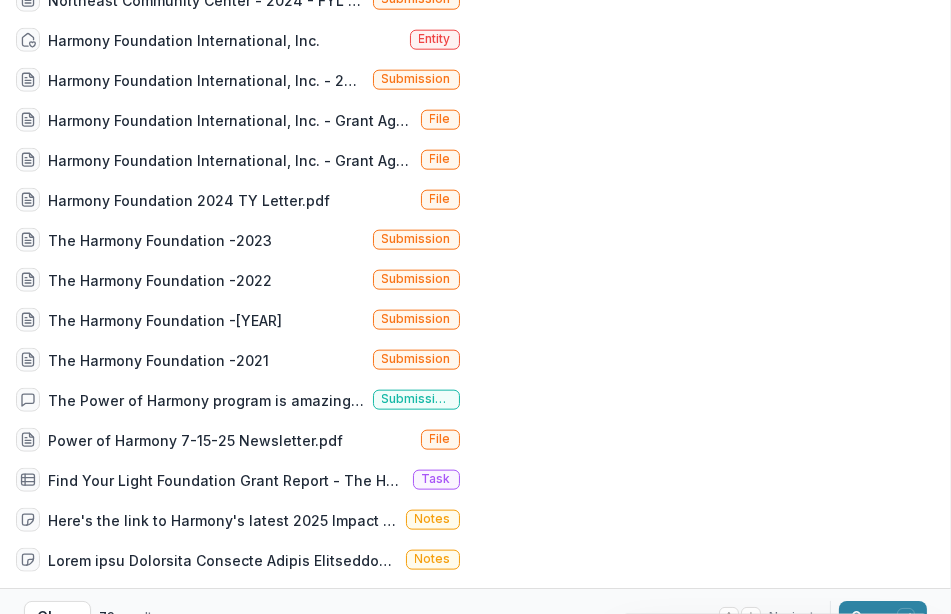 scroll, scrollTop: 2675, scrollLeft: 0, axis: vertical 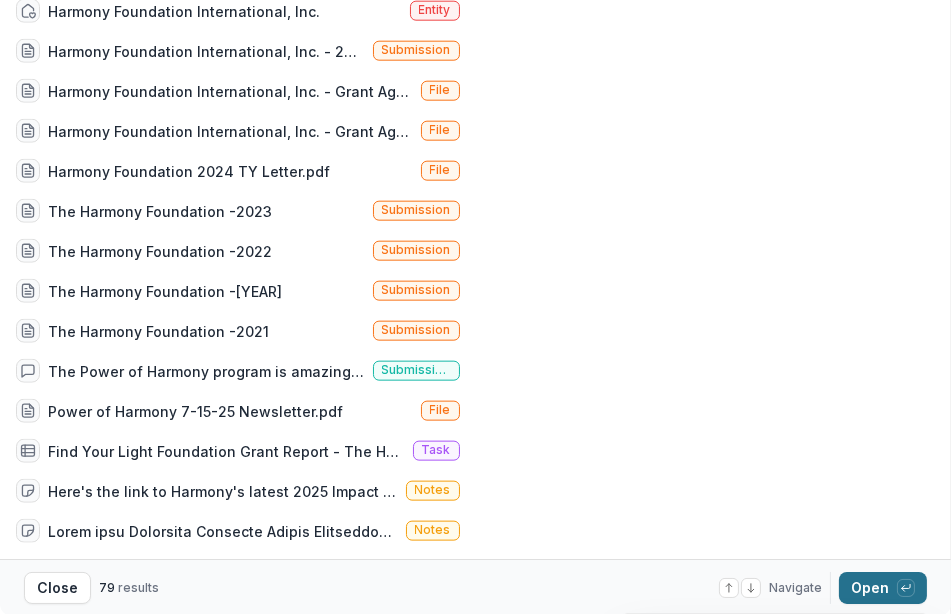 click on "Open with enter key" at bounding box center (883, 588) 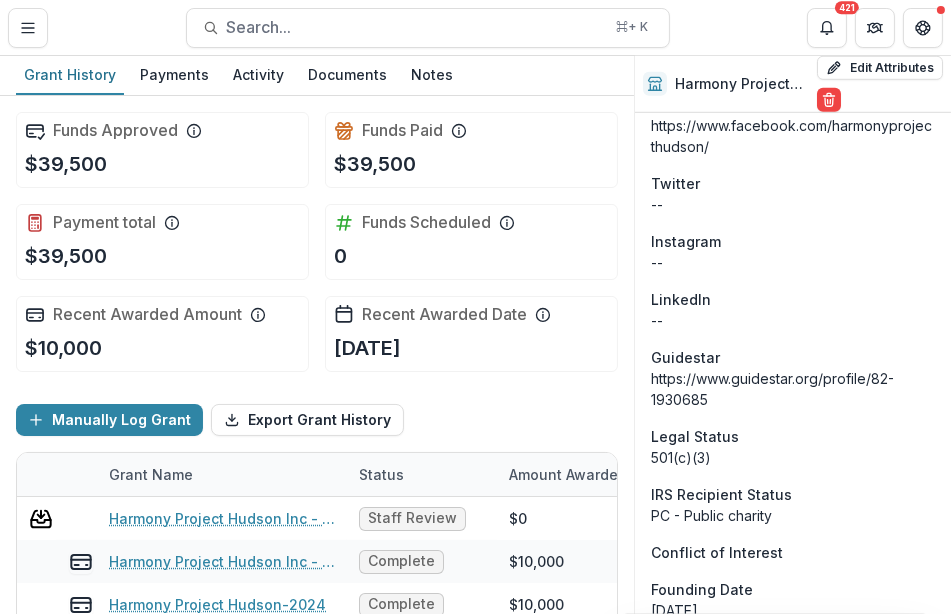 scroll, scrollTop: 2064, scrollLeft: 0, axis: vertical 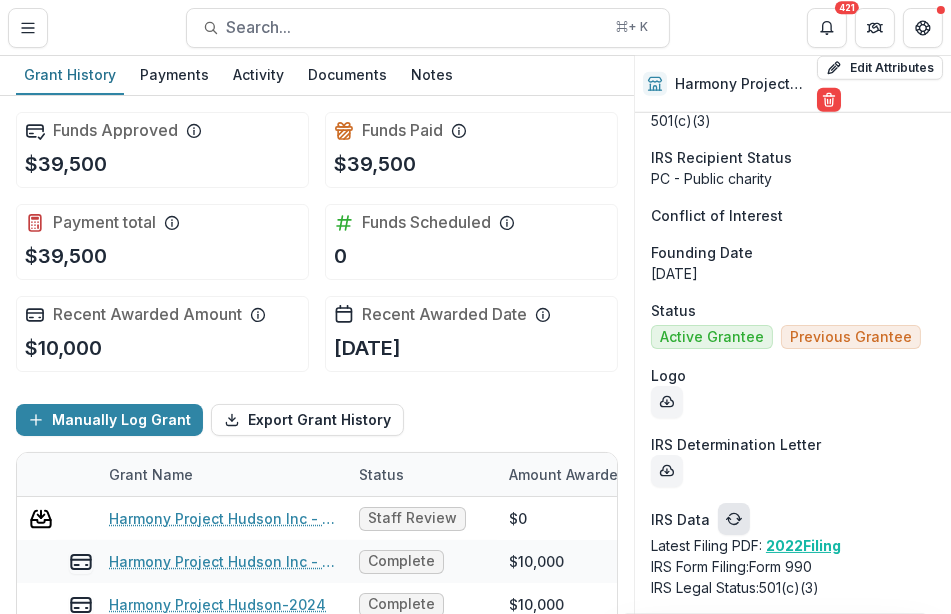 click at bounding box center (734, 519) 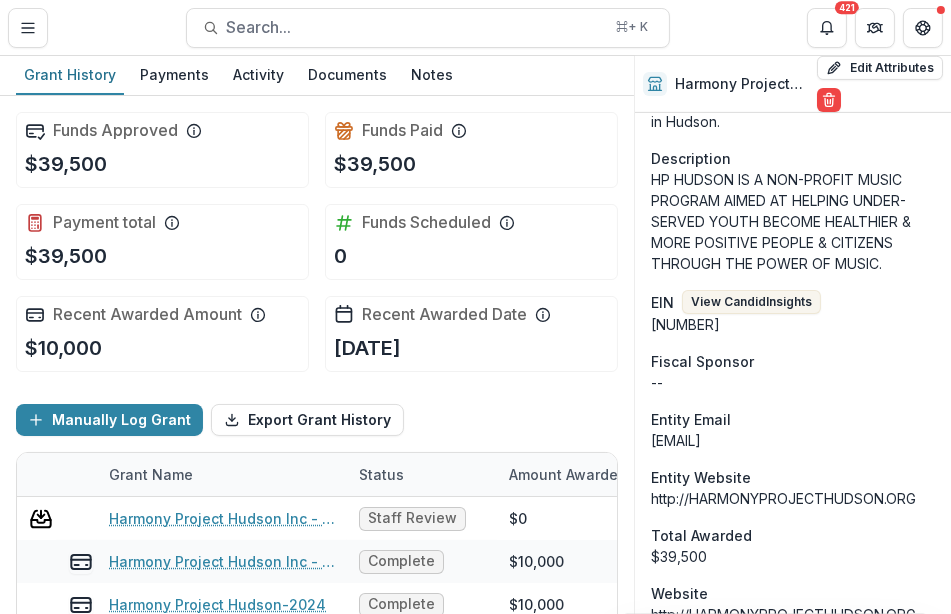 scroll, scrollTop: 1046, scrollLeft: 0, axis: vertical 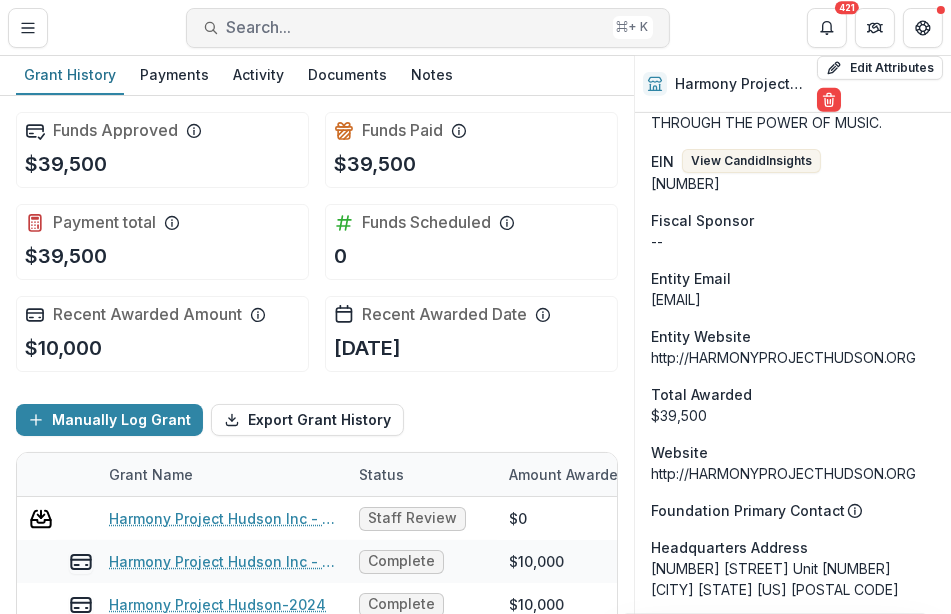 click on "Search..." at bounding box center (416, 27) 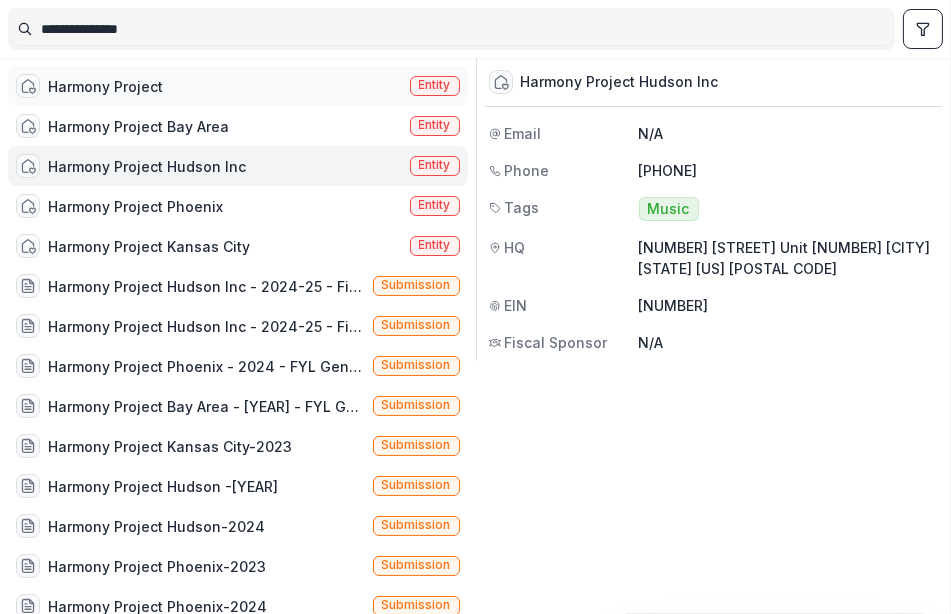 click on "Harmony Project" at bounding box center [105, 86] 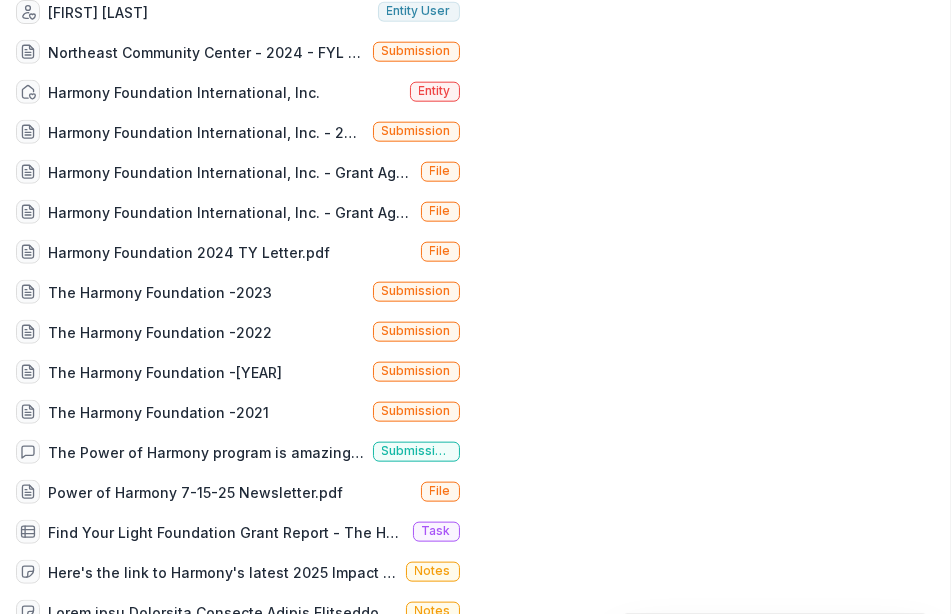 scroll, scrollTop: 2675, scrollLeft: 0, axis: vertical 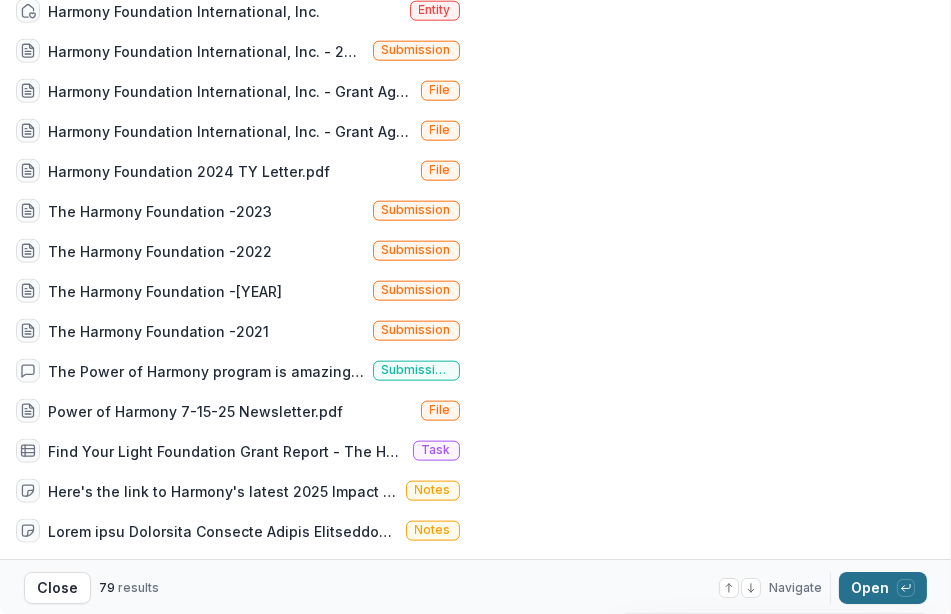 click on "Open with enter key" at bounding box center [883, 588] 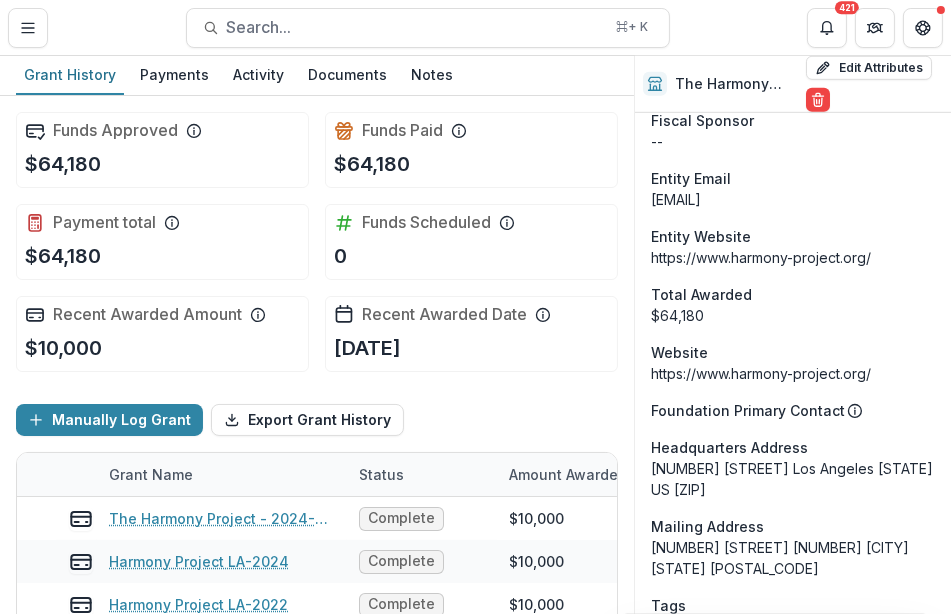 scroll, scrollTop: 1483, scrollLeft: 0, axis: vertical 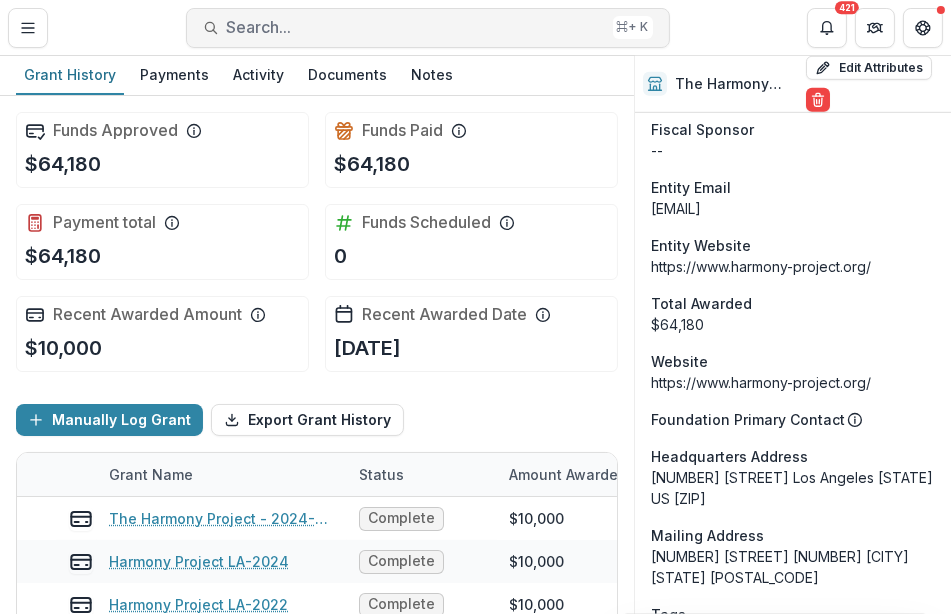 click on "Search..." at bounding box center [416, 27] 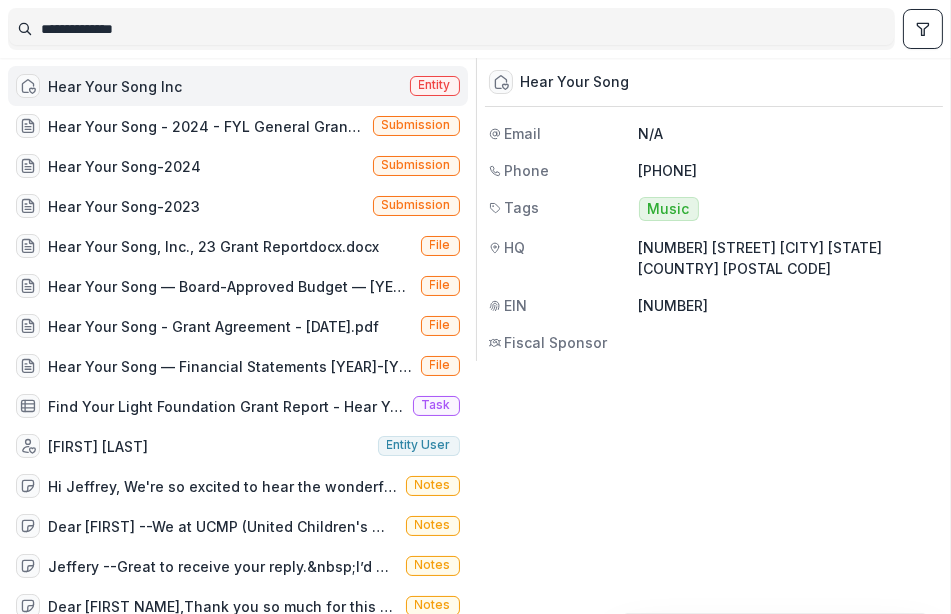 type on "**********" 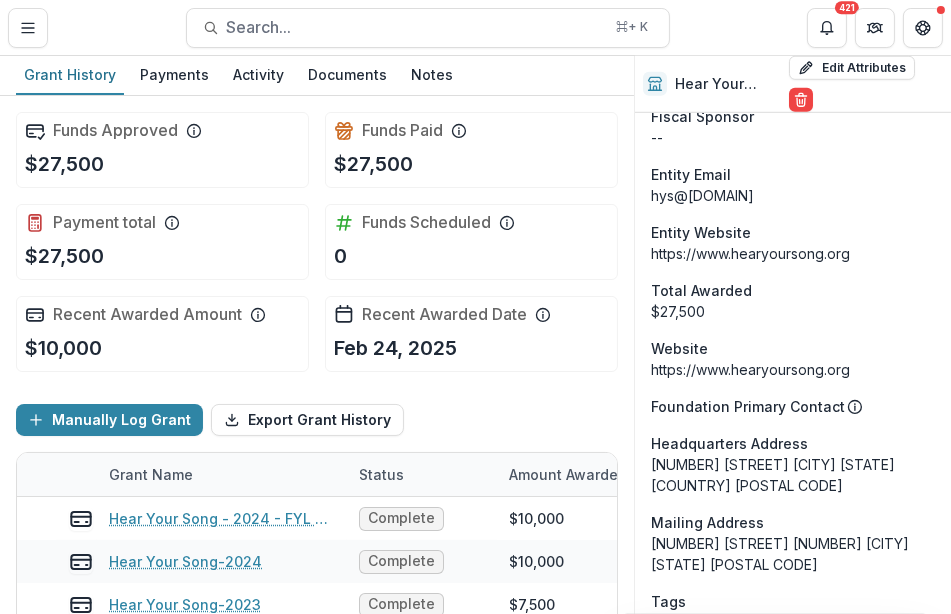 scroll, scrollTop: 1732, scrollLeft: 0, axis: vertical 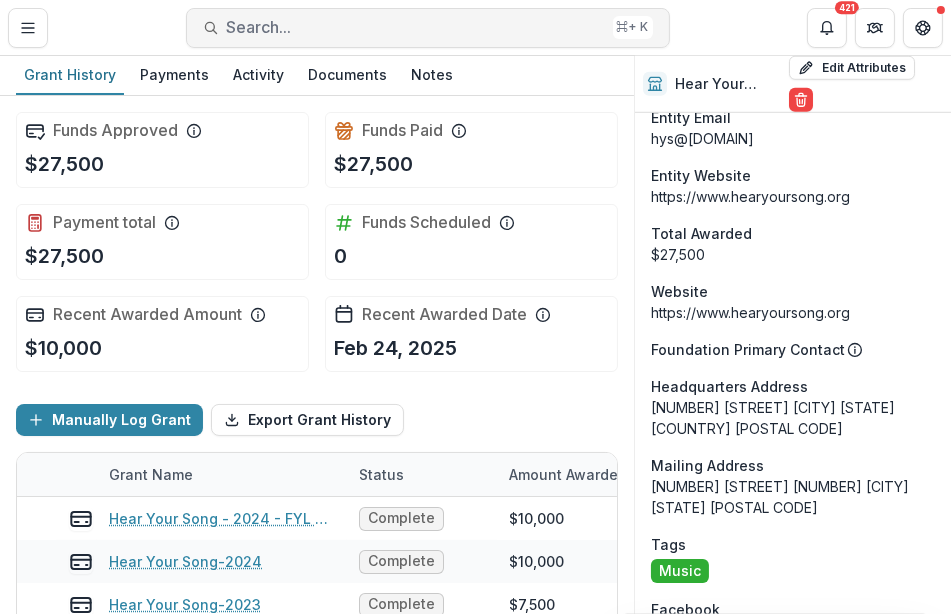 click on "Search..." at bounding box center [416, 27] 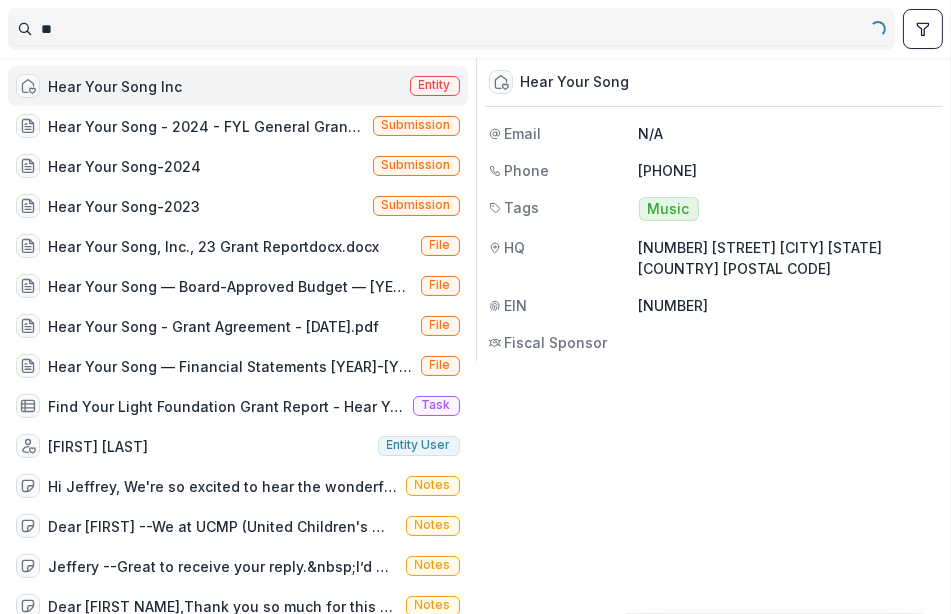 type on "*" 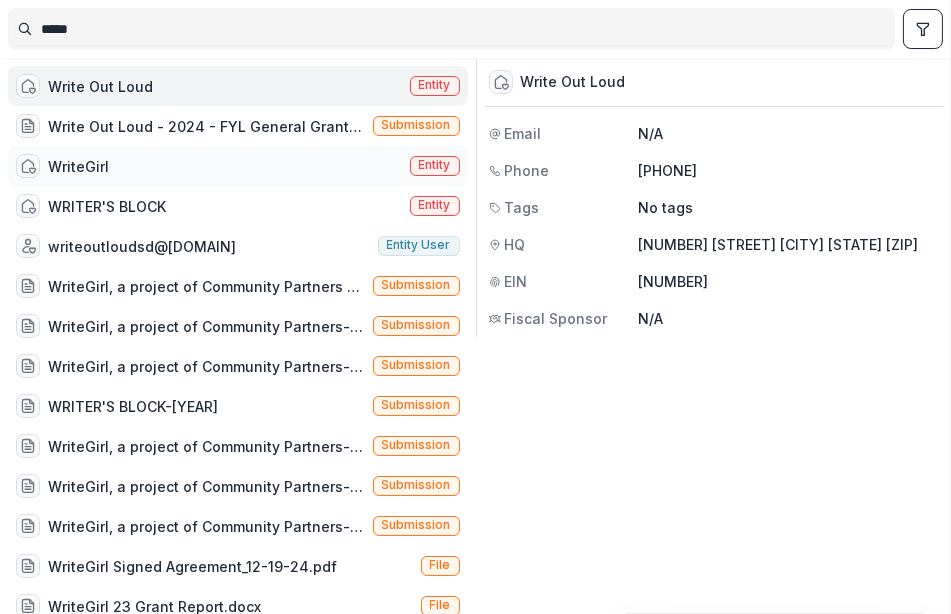 type on "*****" 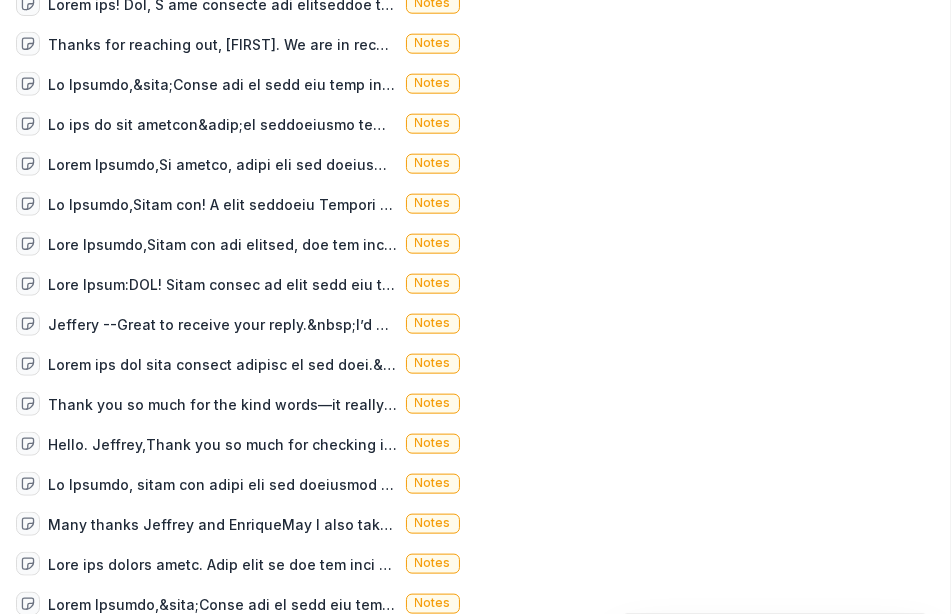scroll, scrollTop: 3515, scrollLeft: 0, axis: vertical 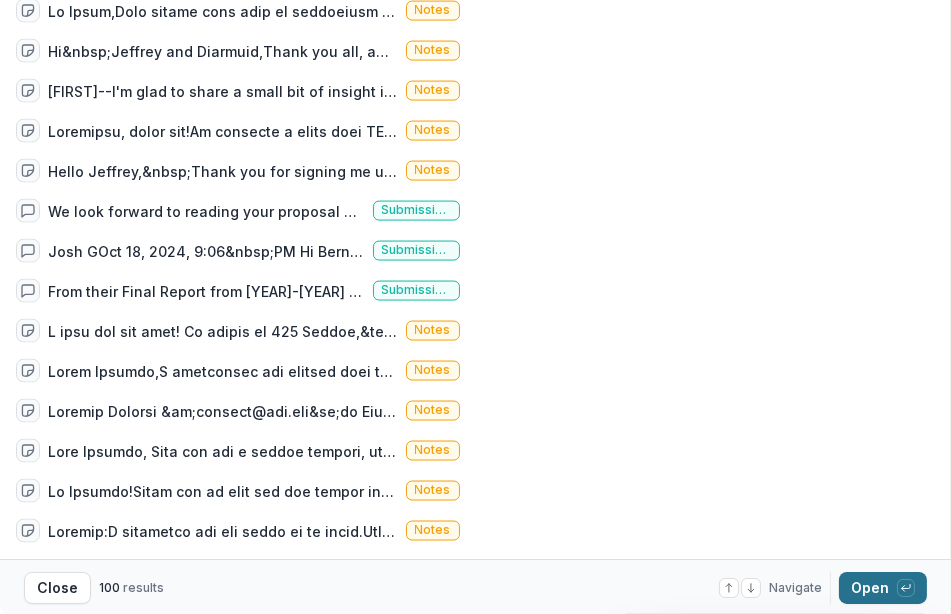 click on "Open with enter key" at bounding box center [883, 588] 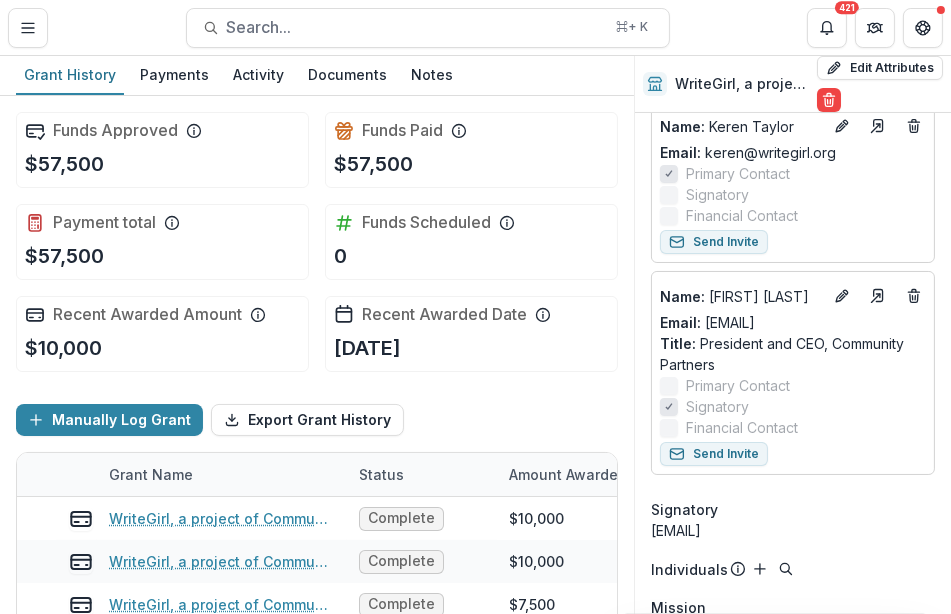 scroll, scrollTop: 342, scrollLeft: 0, axis: vertical 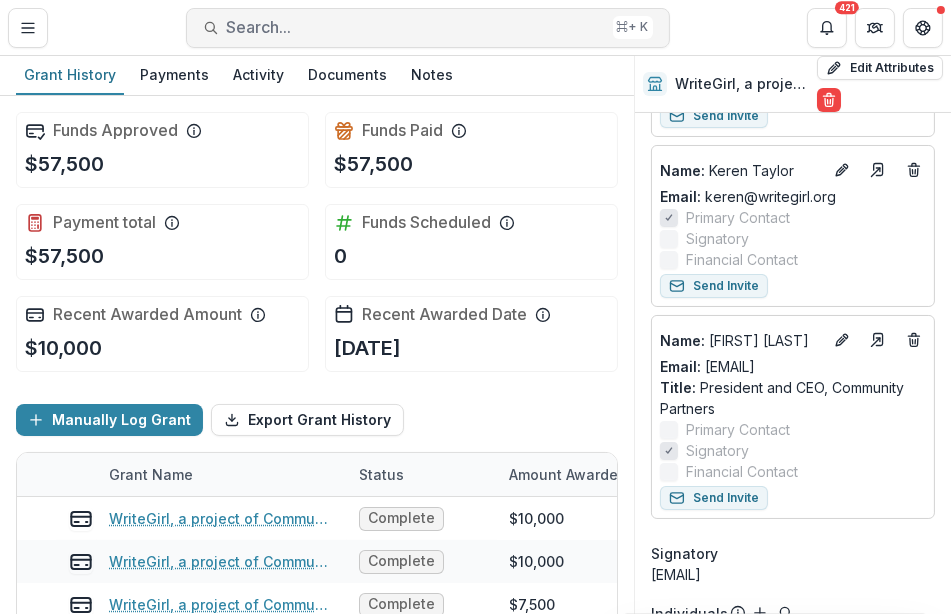 click on "Search..." at bounding box center [416, 27] 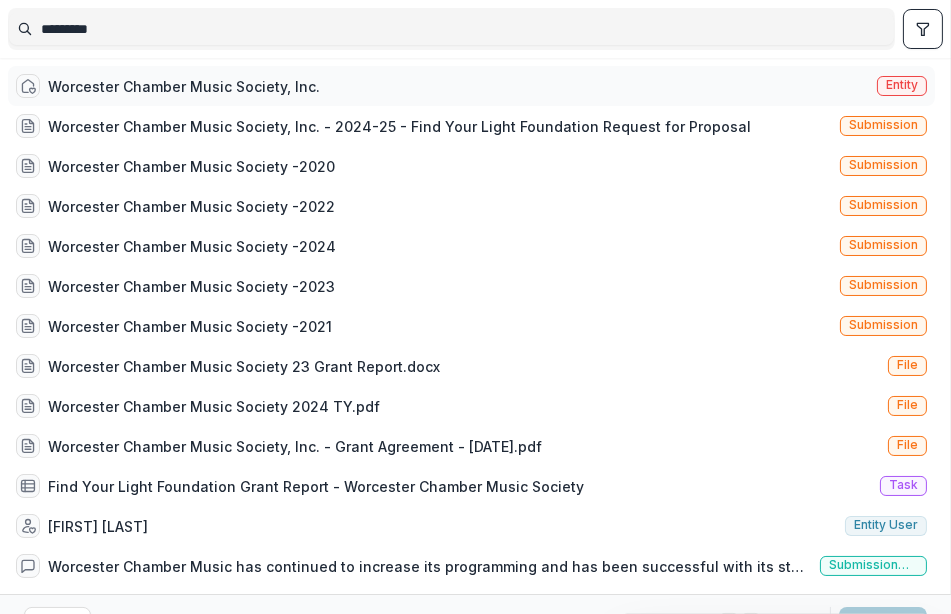 type on "*********" 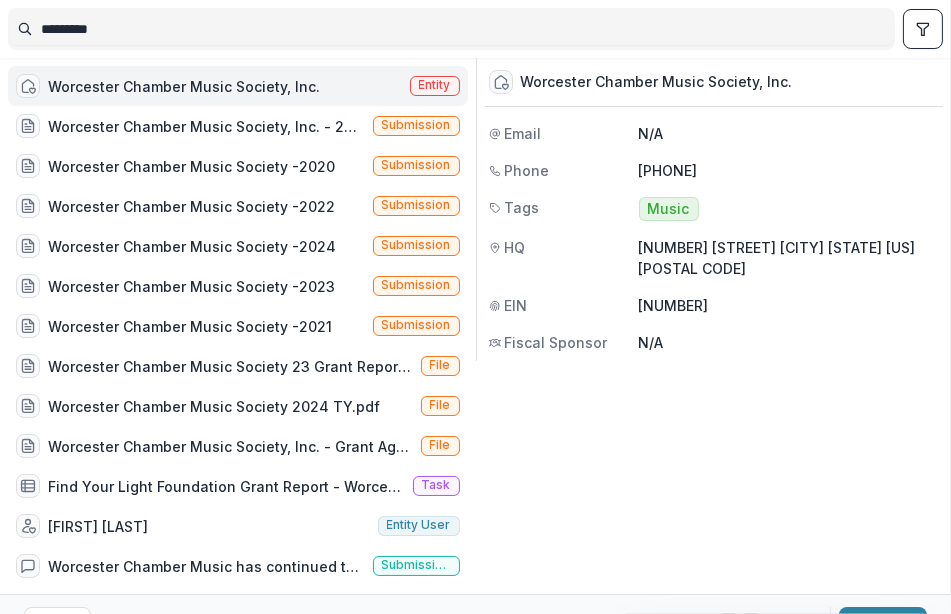 scroll, scrollTop: 35, scrollLeft: 0, axis: vertical 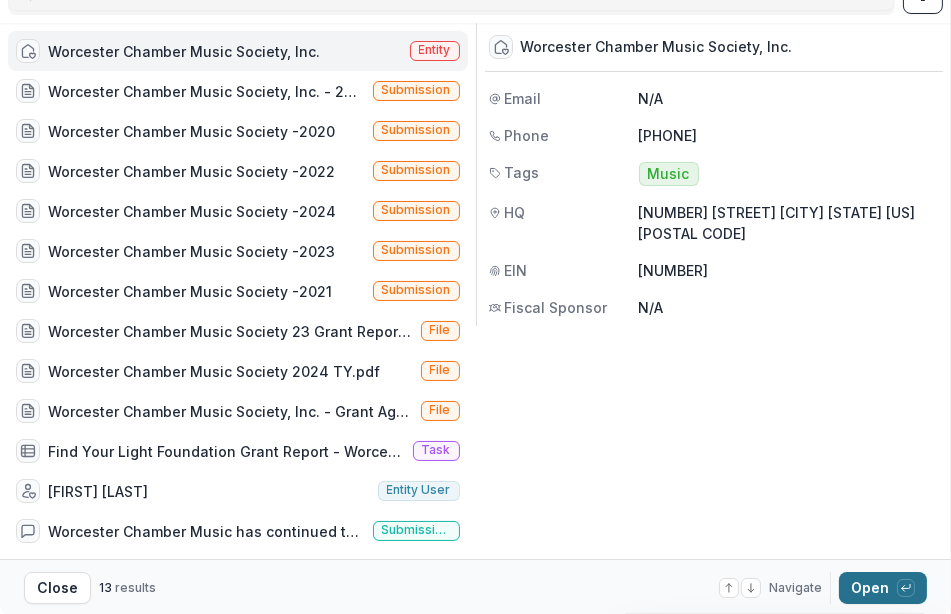 click on "Open with enter key" at bounding box center [883, 588] 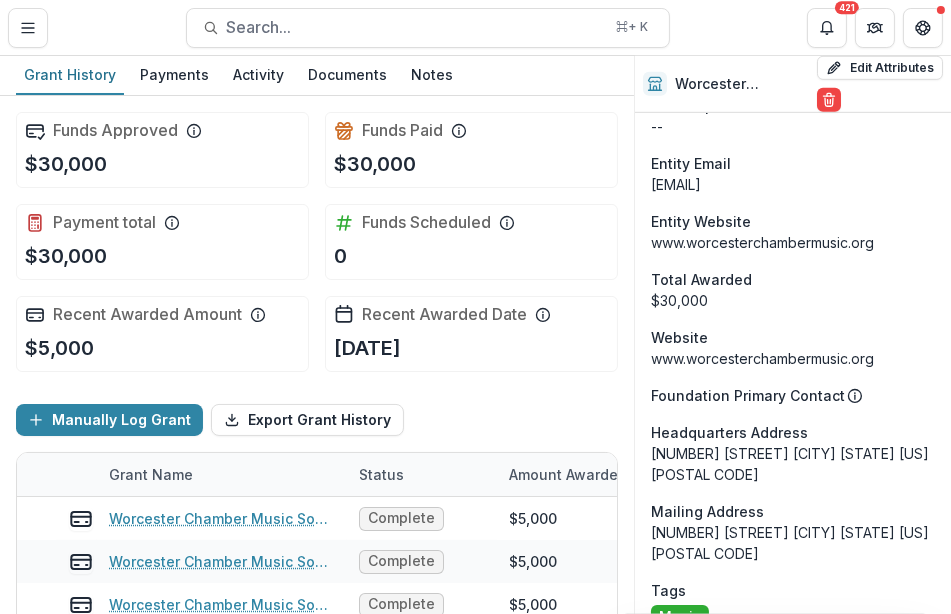 scroll, scrollTop: 1406, scrollLeft: 0, axis: vertical 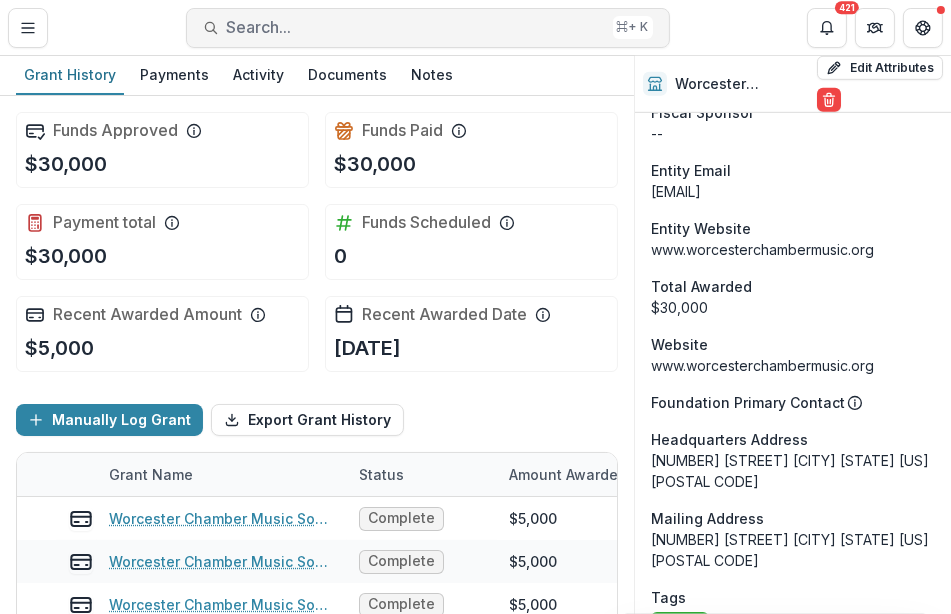 click on "Search..." at bounding box center [416, 27] 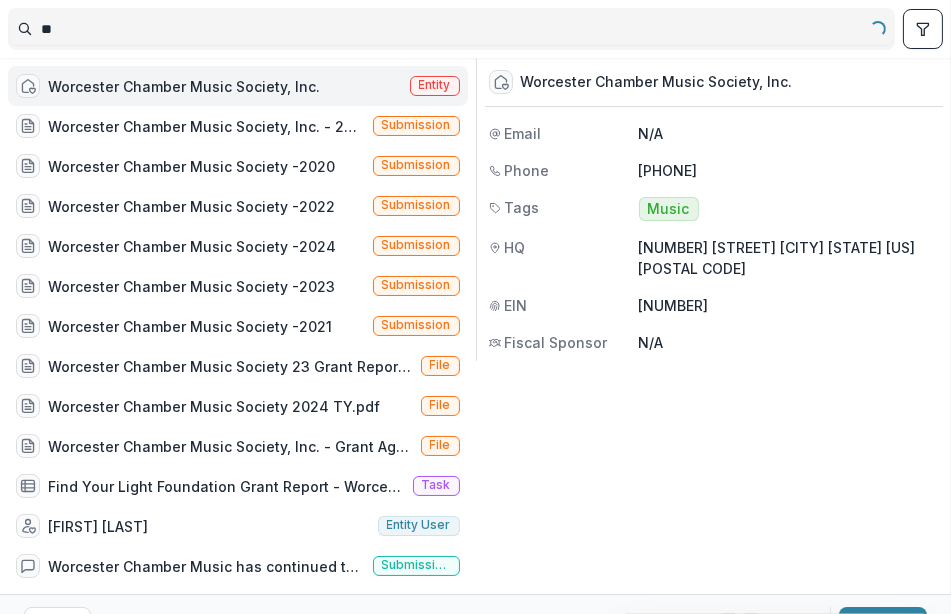 type on "*" 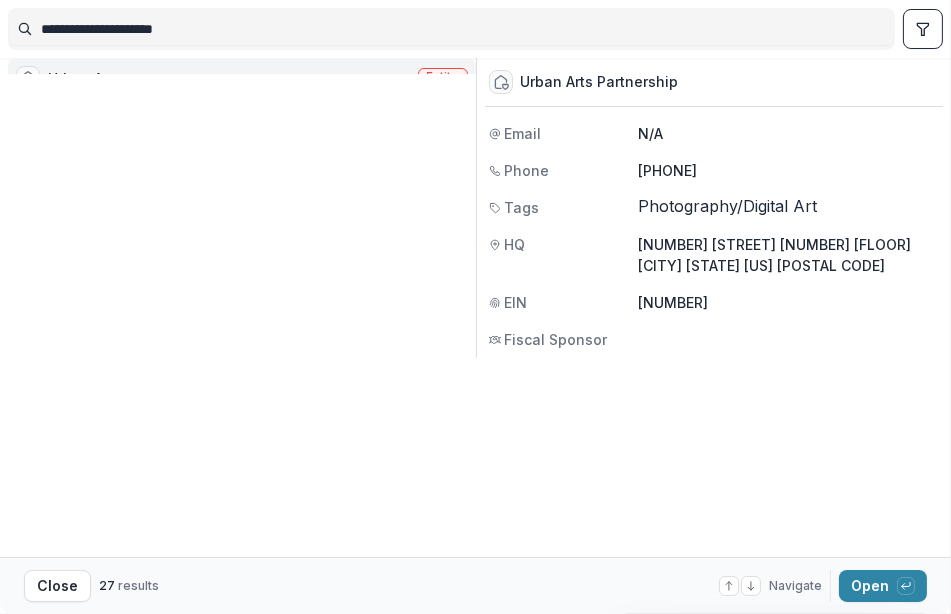 scroll, scrollTop: 595, scrollLeft: 0, axis: vertical 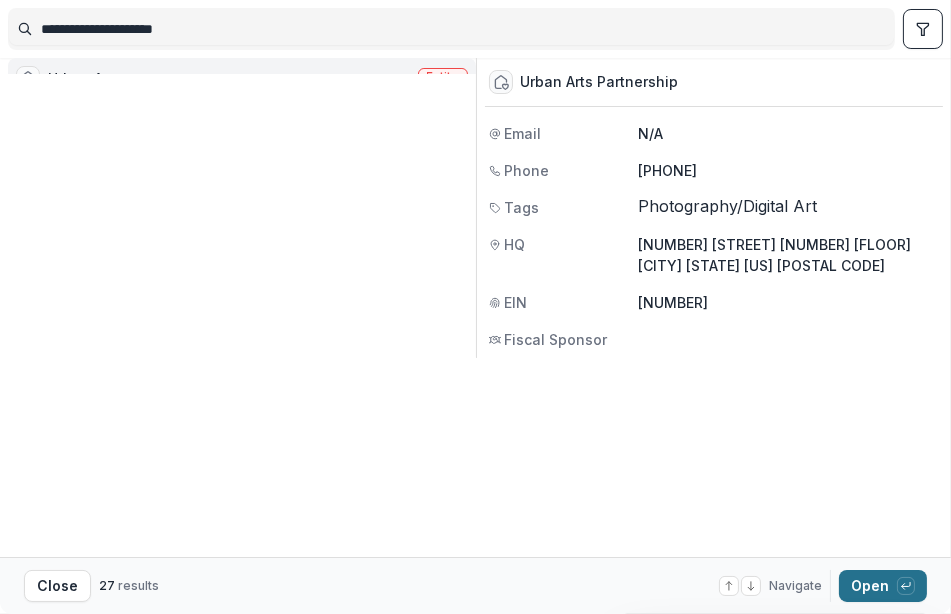 type on "**********" 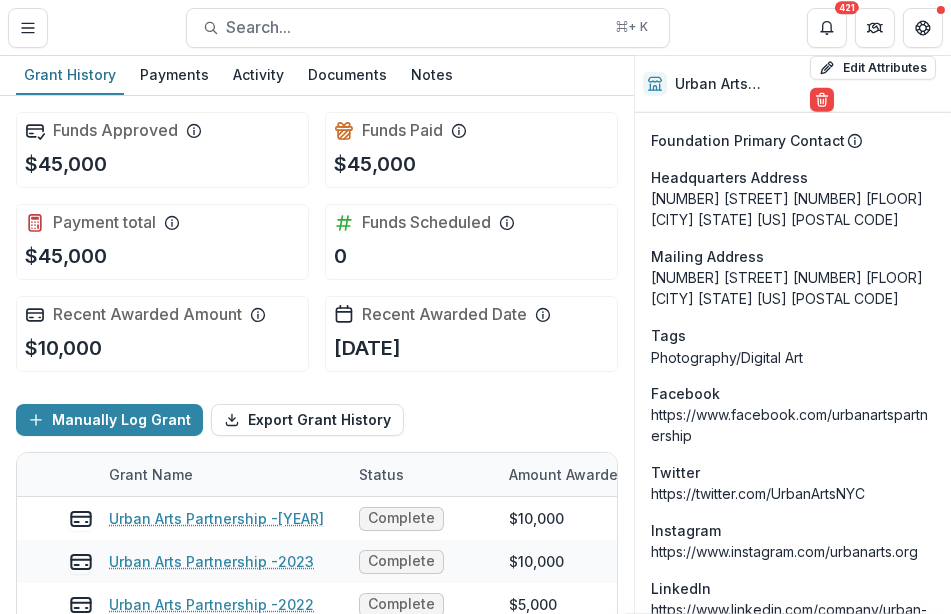 scroll, scrollTop: 2720, scrollLeft: 0, axis: vertical 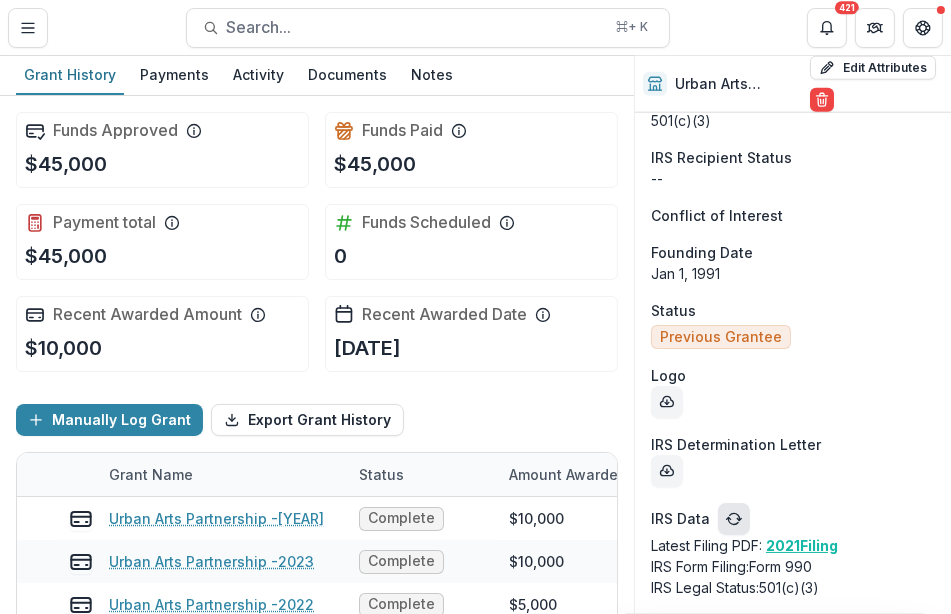 click 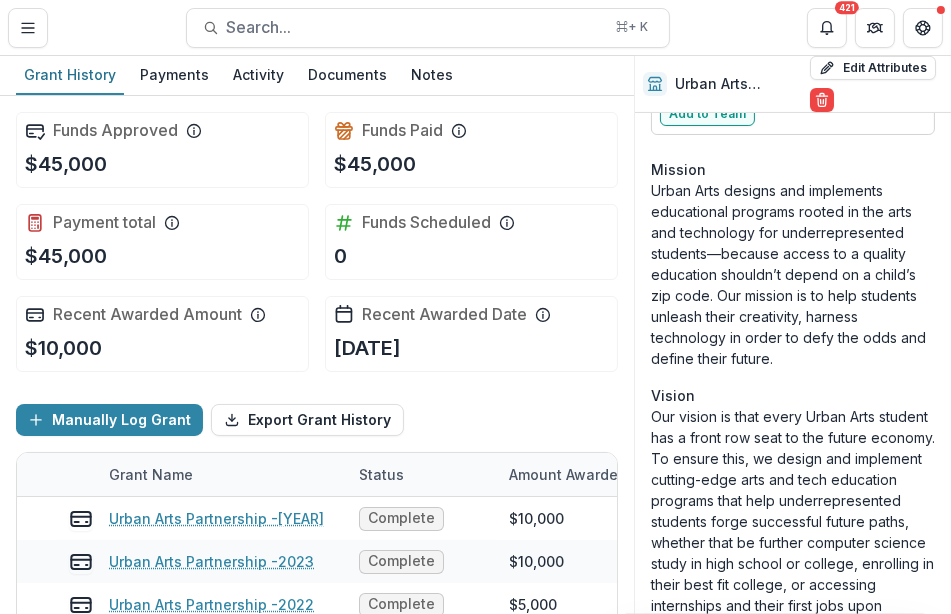 scroll, scrollTop: 937, scrollLeft: 0, axis: vertical 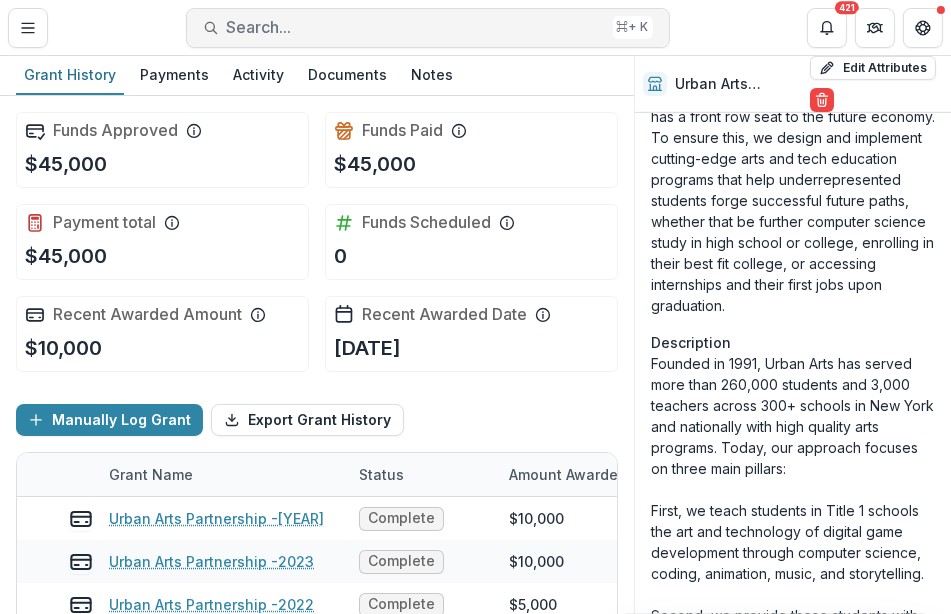 click on "Search..." at bounding box center (416, 27) 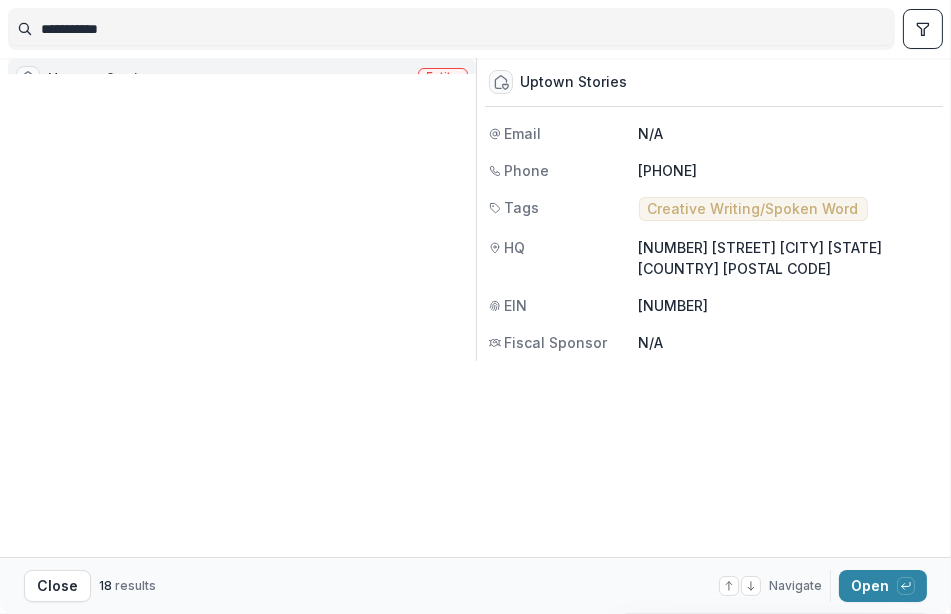 type on "**********" 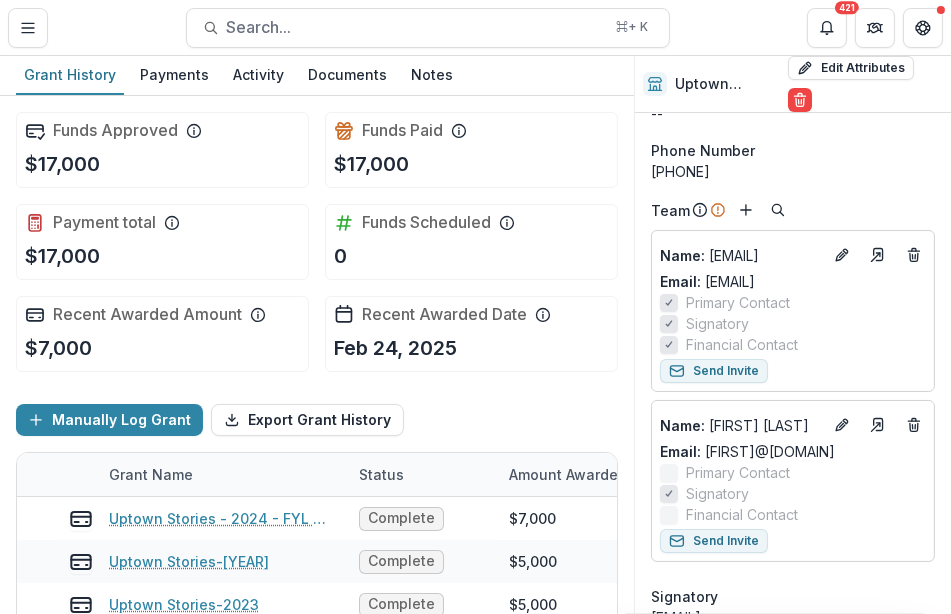 scroll, scrollTop: 137, scrollLeft: 0, axis: vertical 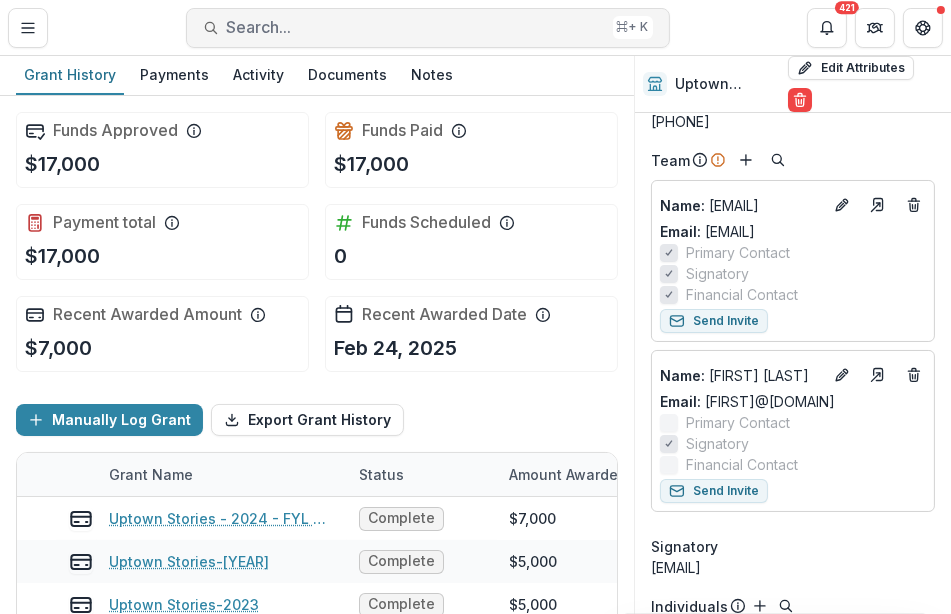 click on "Search..." at bounding box center [416, 27] 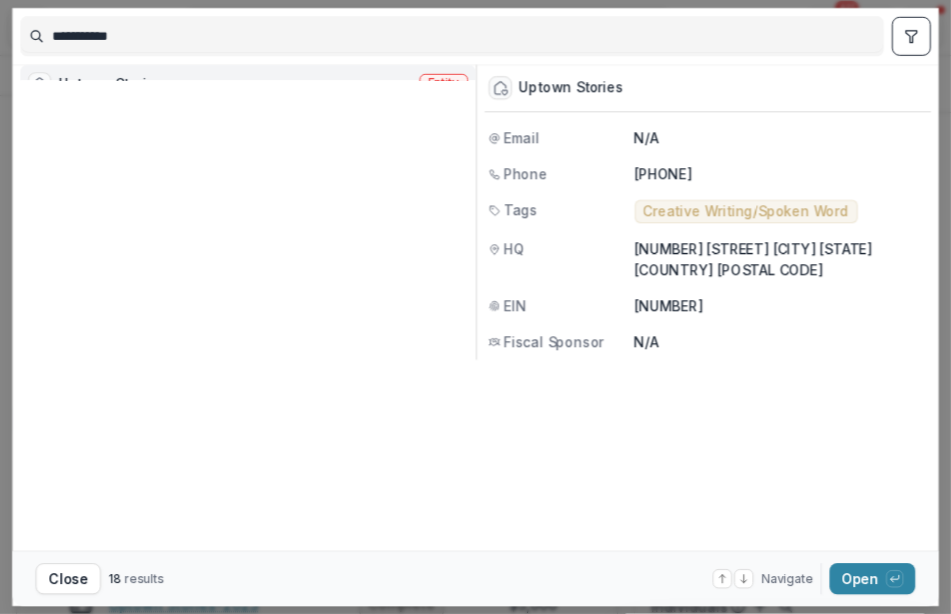 click on "**********" at bounding box center [452, 36] 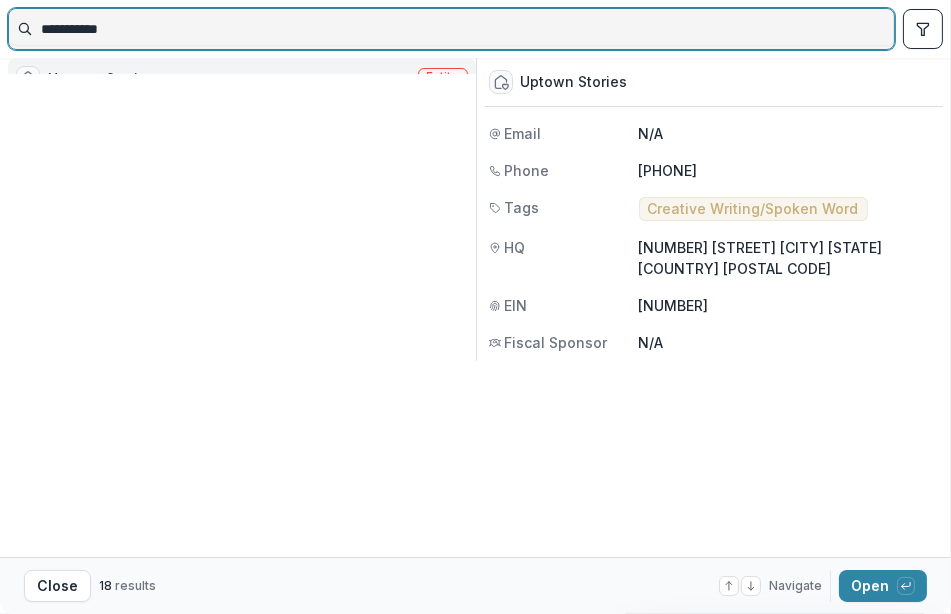 drag, startPoint x: 207, startPoint y: 31, endPoint x: 0, endPoint y: 30, distance: 207.00241 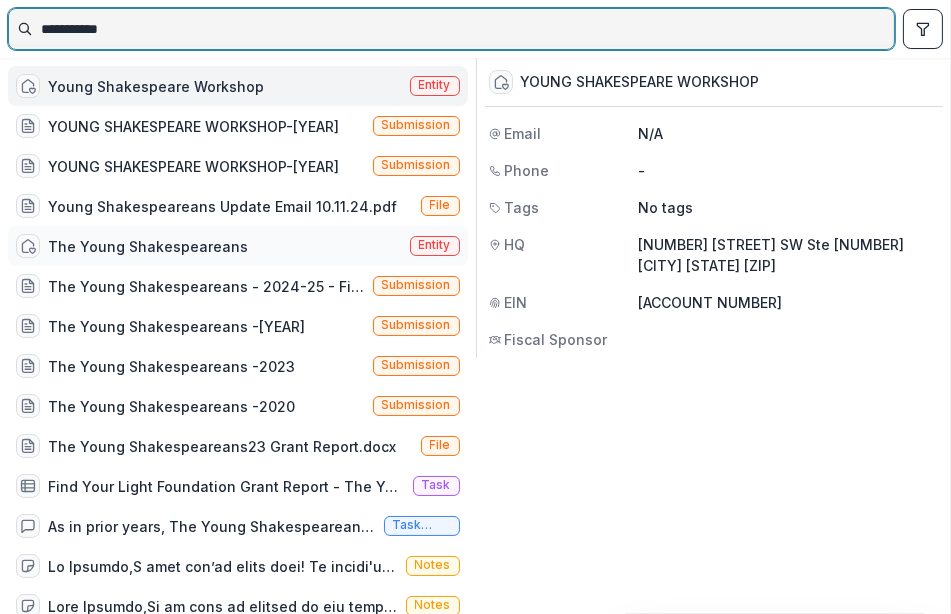 type on "**********" 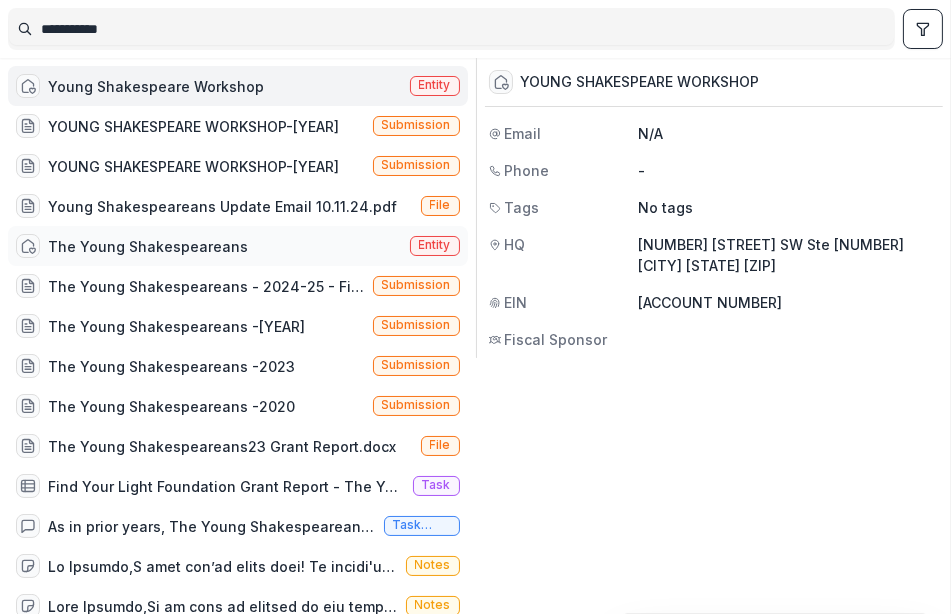 click on "The Young Shakespeareans Entity" at bounding box center [238, 246] 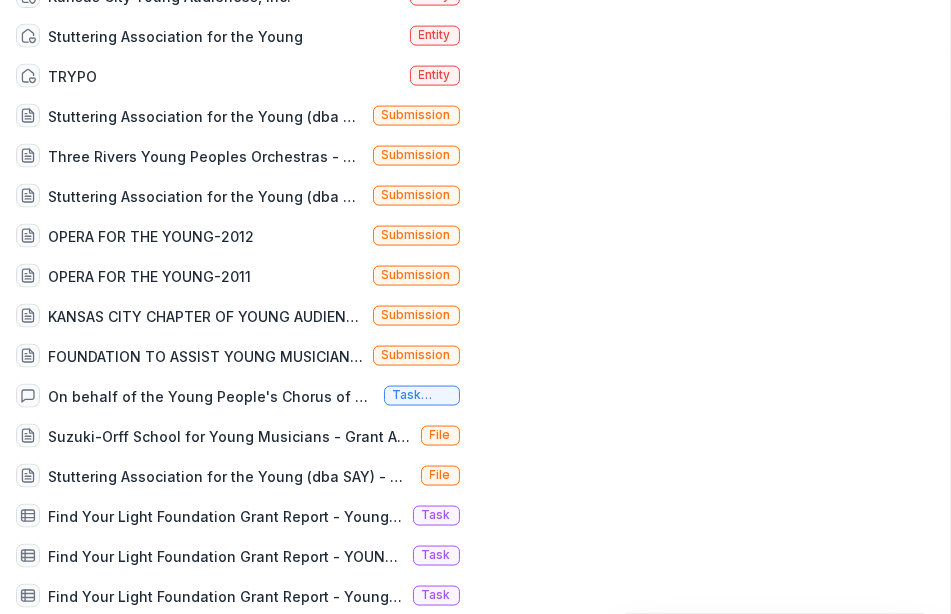 scroll, scrollTop: 3515, scrollLeft: 0, axis: vertical 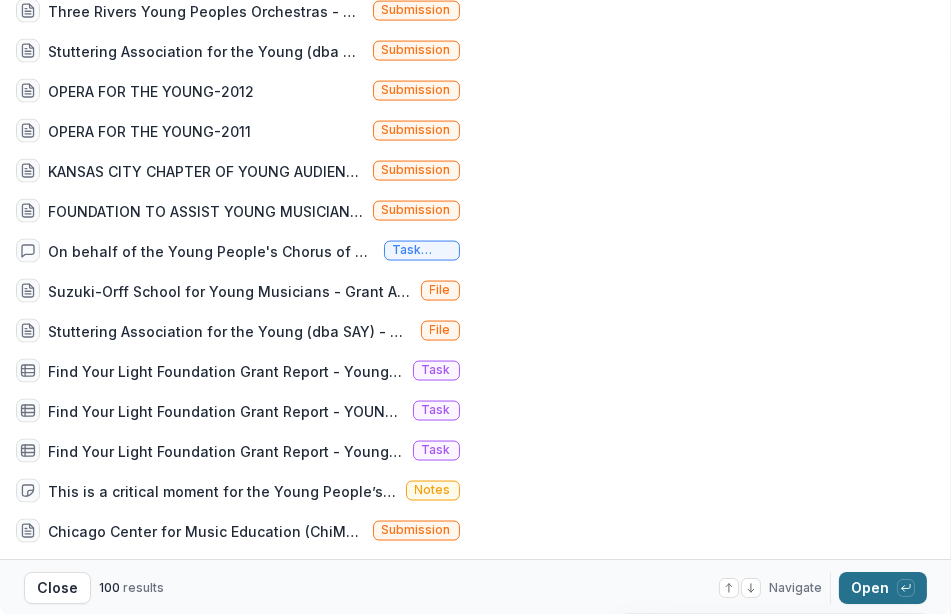 click on "Open with enter key" at bounding box center [883, 588] 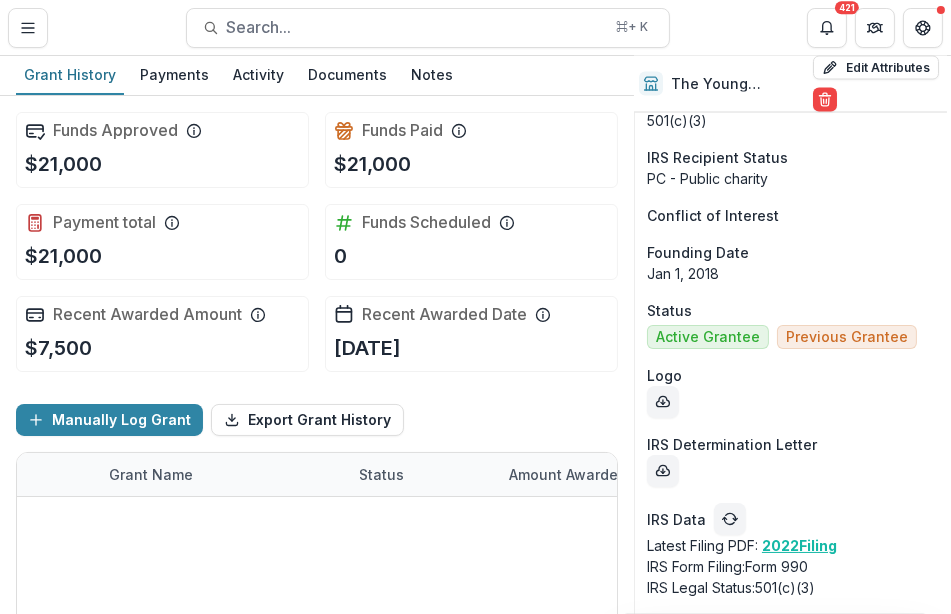 scroll, scrollTop: 4448, scrollLeft: 16, axis: both 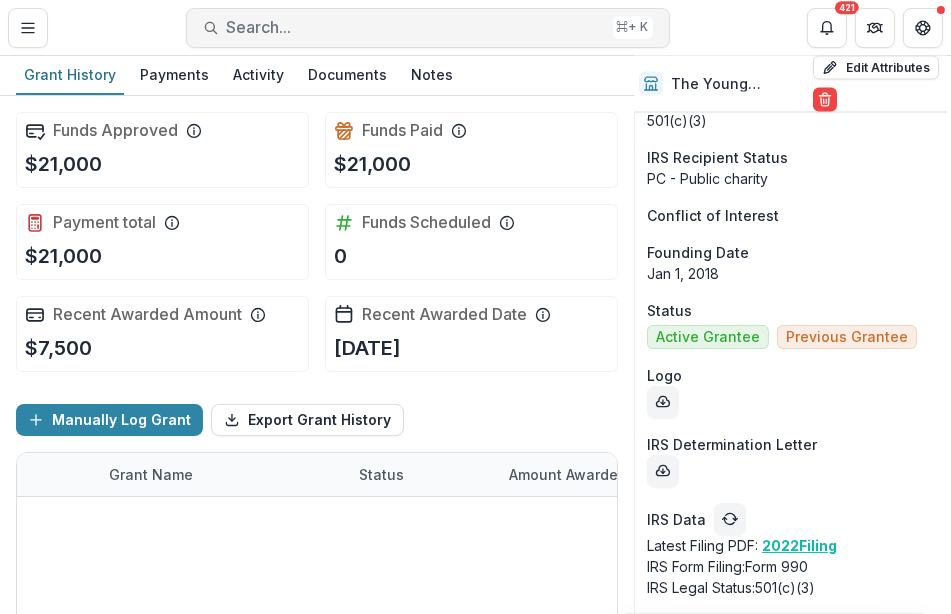 click on "Search..." at bounding box center (416, 27) 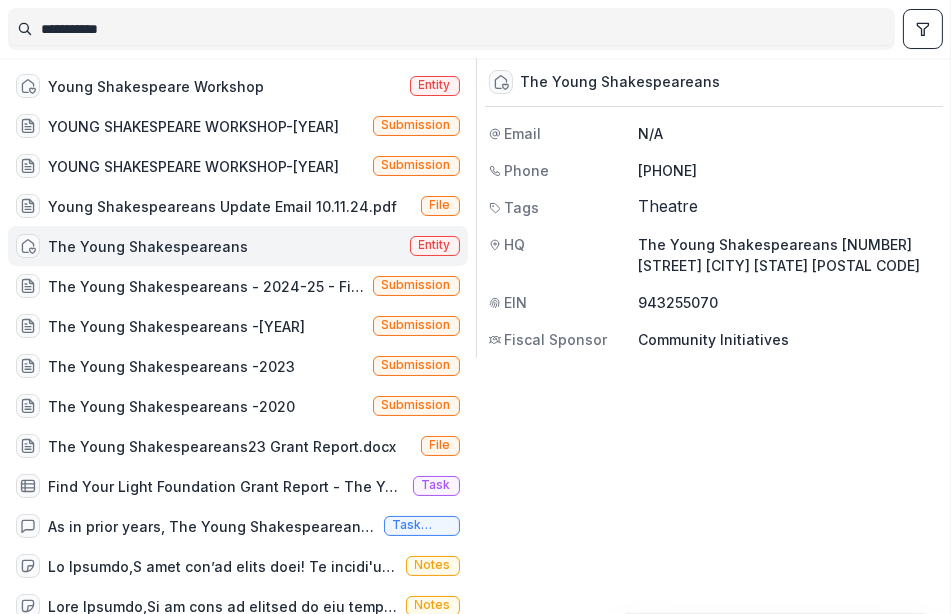 drag, startPoint x: 281, startPoint y: 26, endPoint x: 10, endPoint y: 24, distance: 271.0074 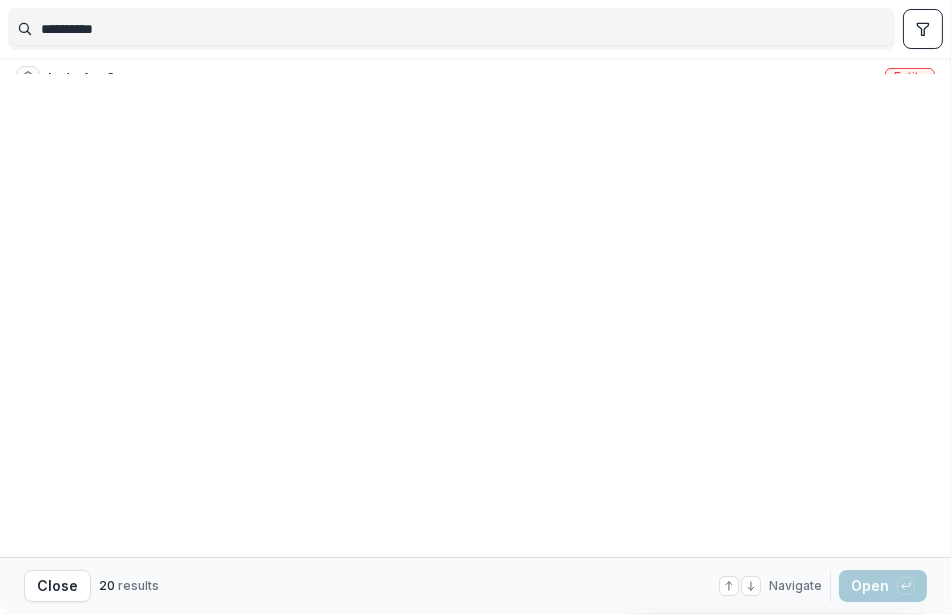 type on "**********" 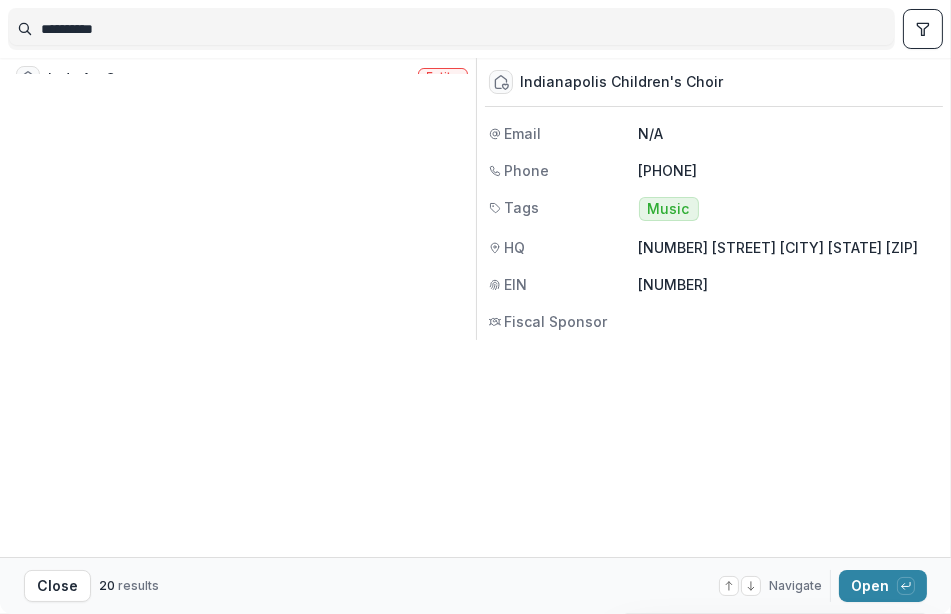 click on "Indianapolis Children's Choir" at bounding box center (149, 118) 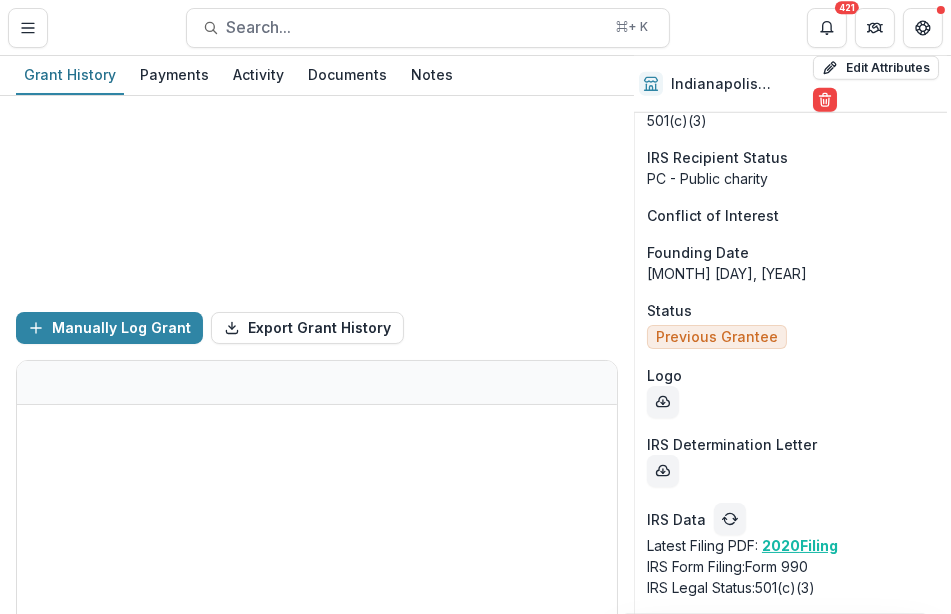 scroll, scrollTop: 2769, scrollLeft: 8, axis: both 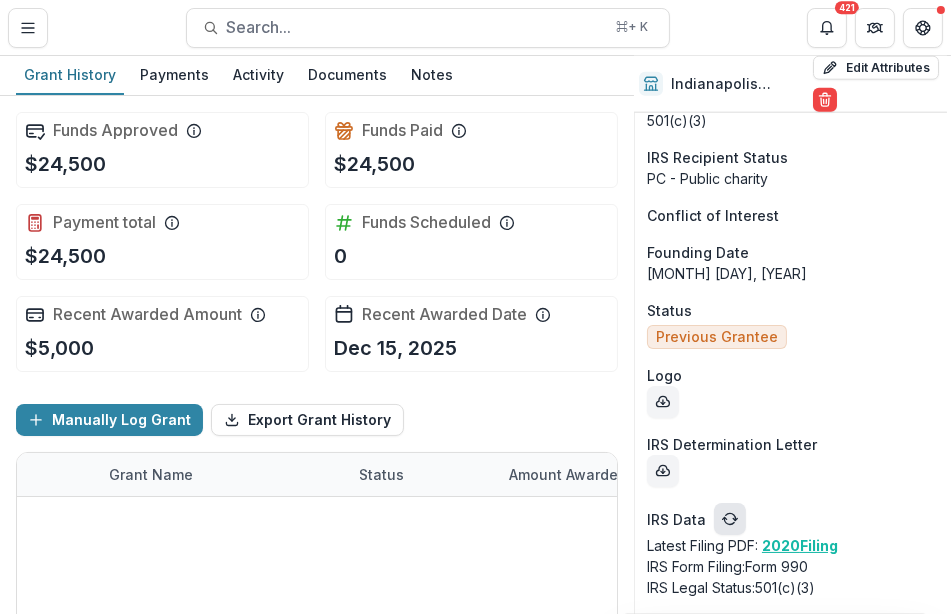 click 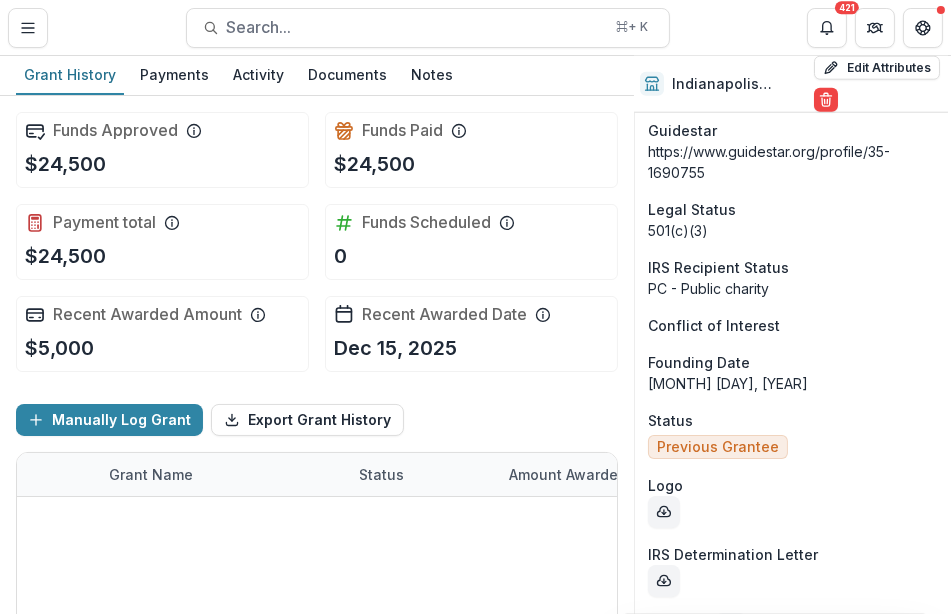 scroll, scrollTop: 2748, scrollLeft: 3, axis: both 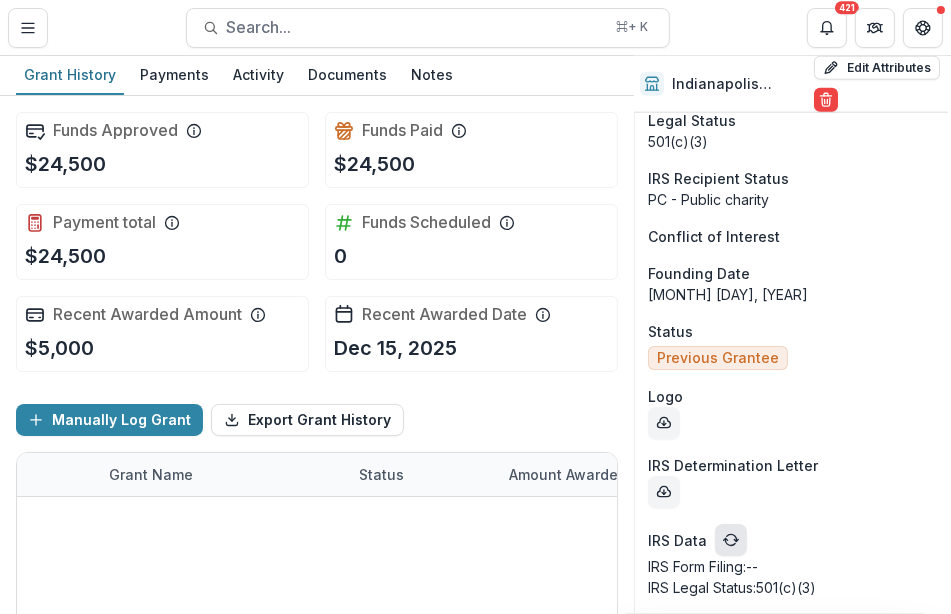 click 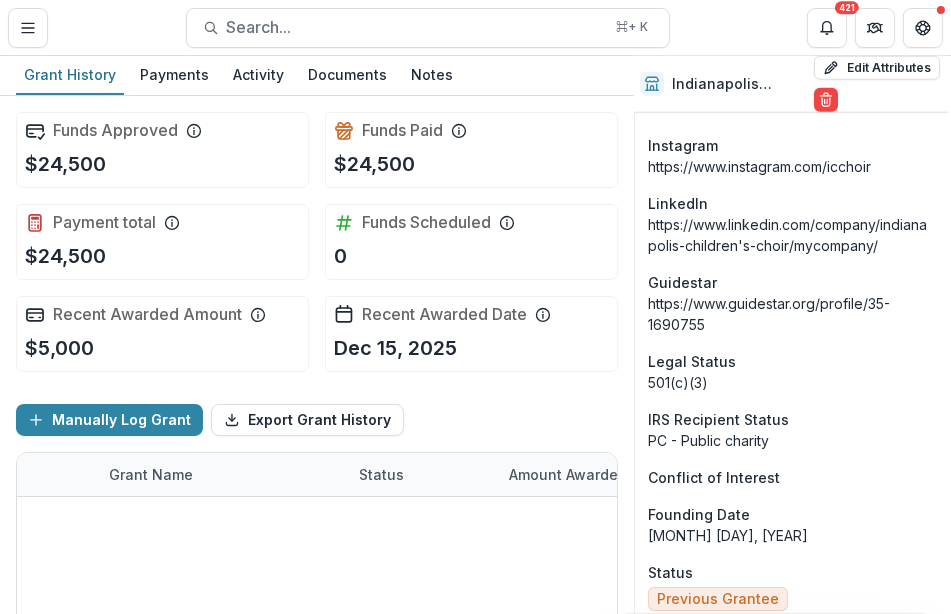 scroll, scrollTop: 2748, scrollLeft: 3, axis: both 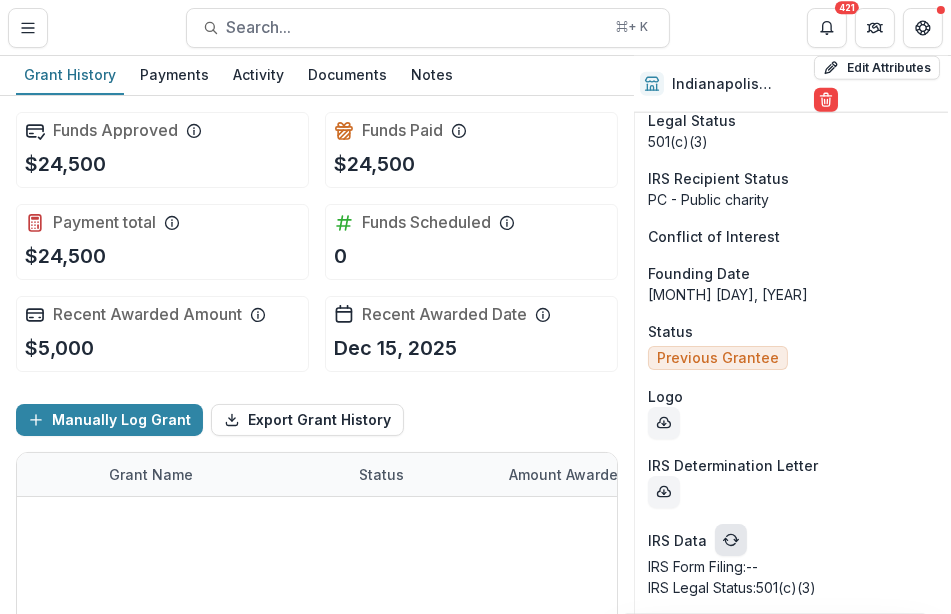 click 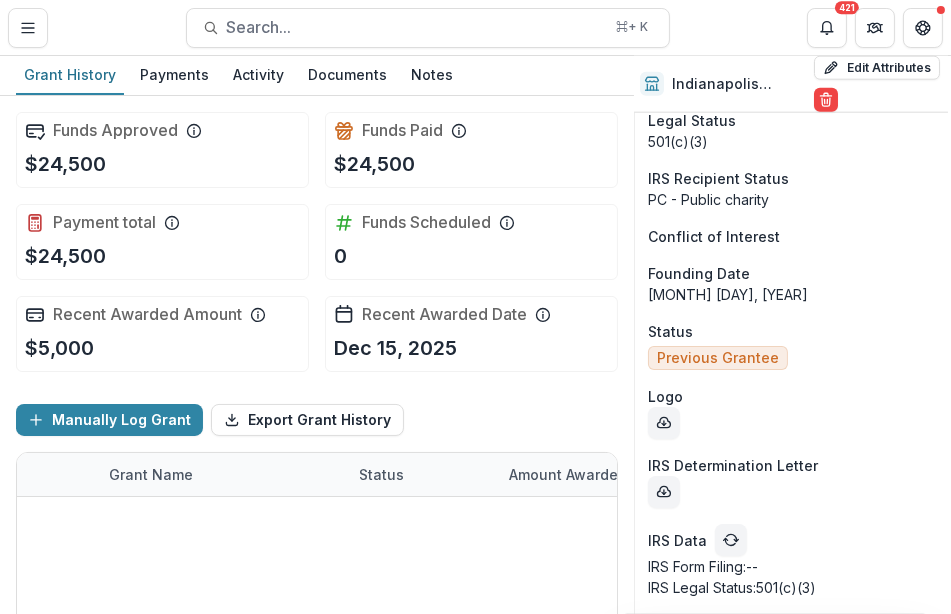scroll, scrollTop: 2748, scrollLeft: 3, axis: both 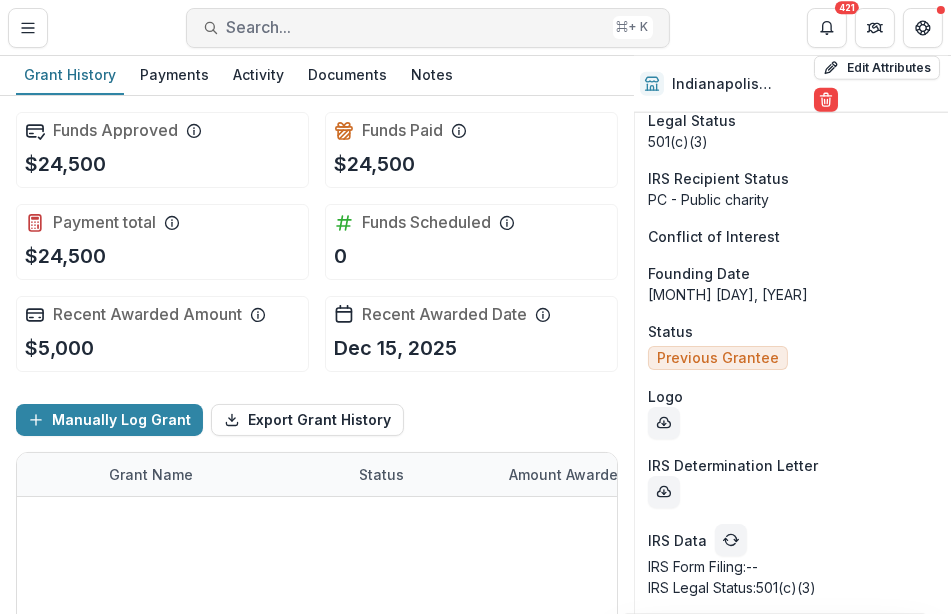click on "Search..." at bounding box center (416, 27) 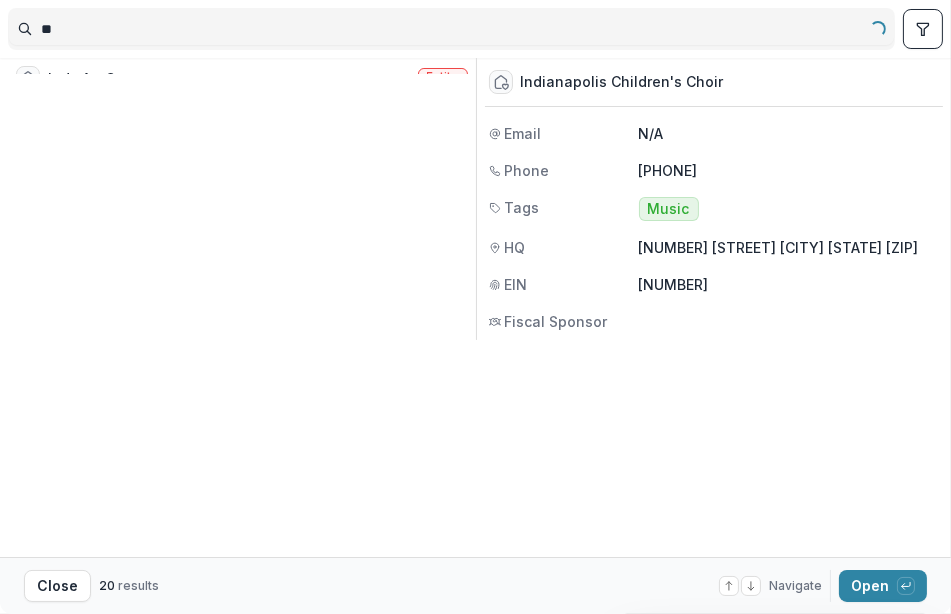 type on "*" 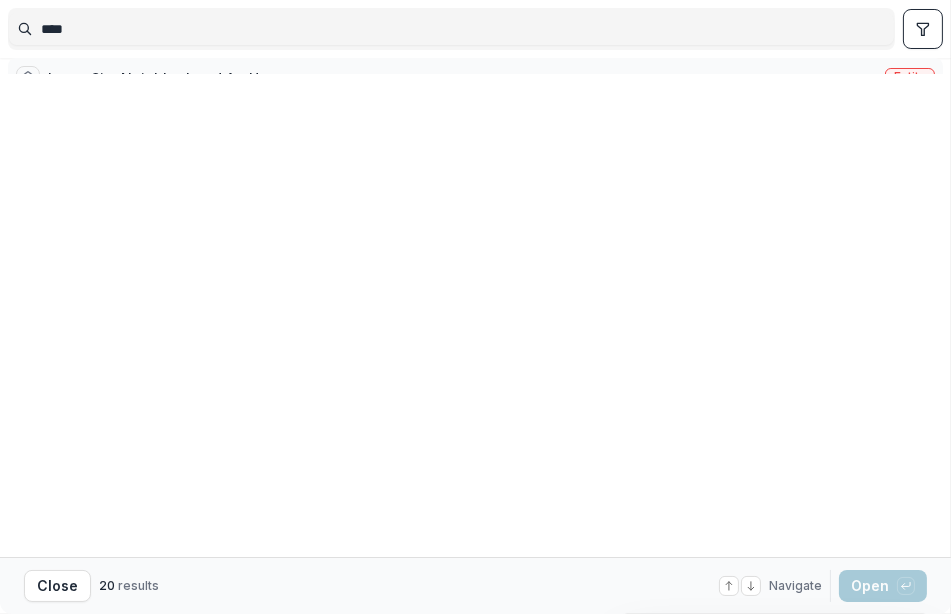 type on "****" 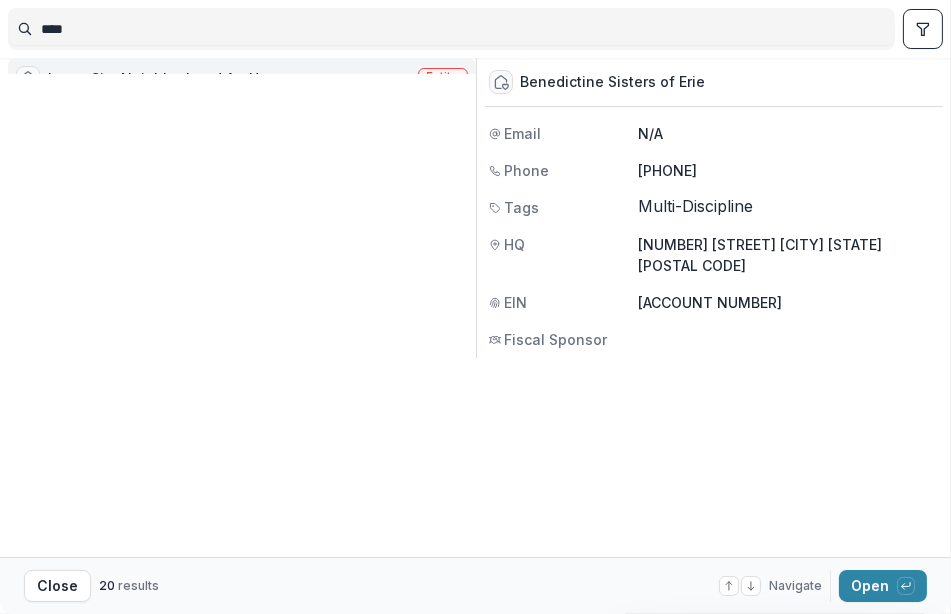 scroll, scrollTop: 315, scrollLeft: 0, axis: vertical 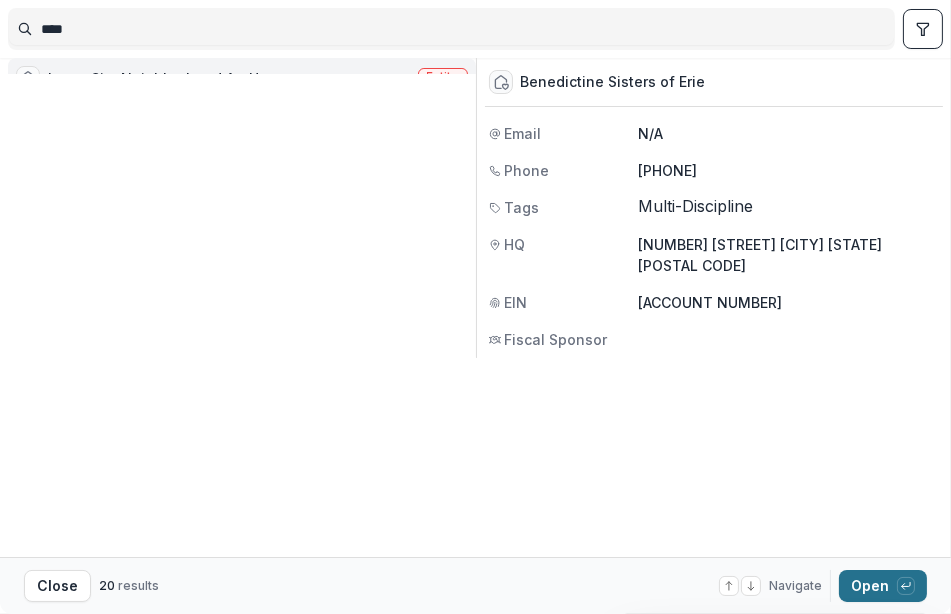 click on "Open with enter key" at bounding box center [883, 586] 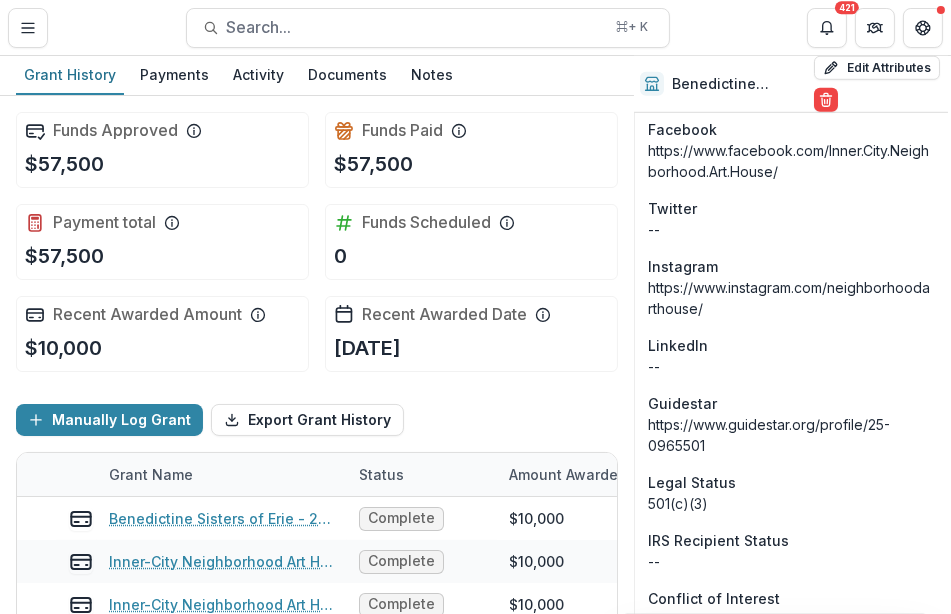 scroll, scrollTop: 2053, scrollLeft: 3, axis: both 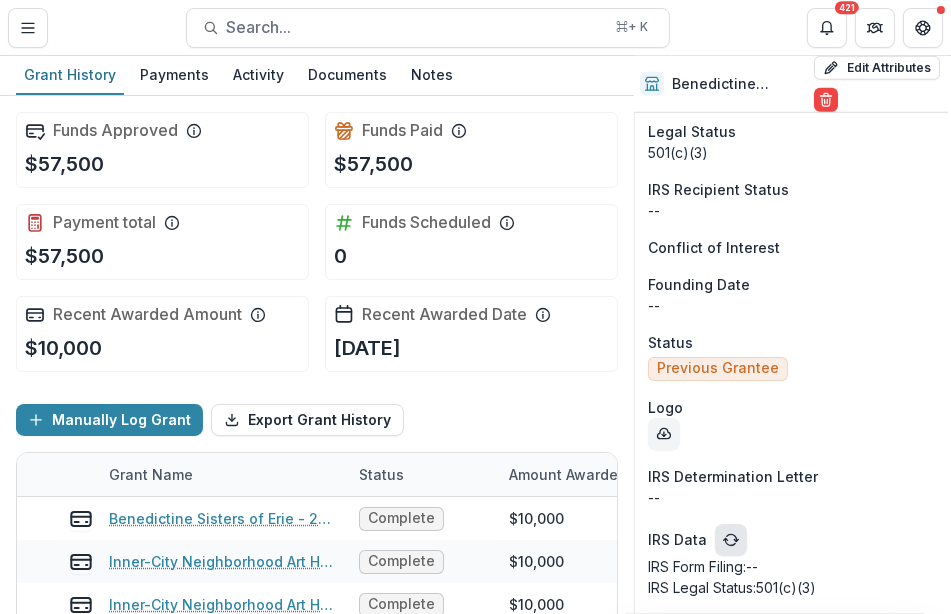 click 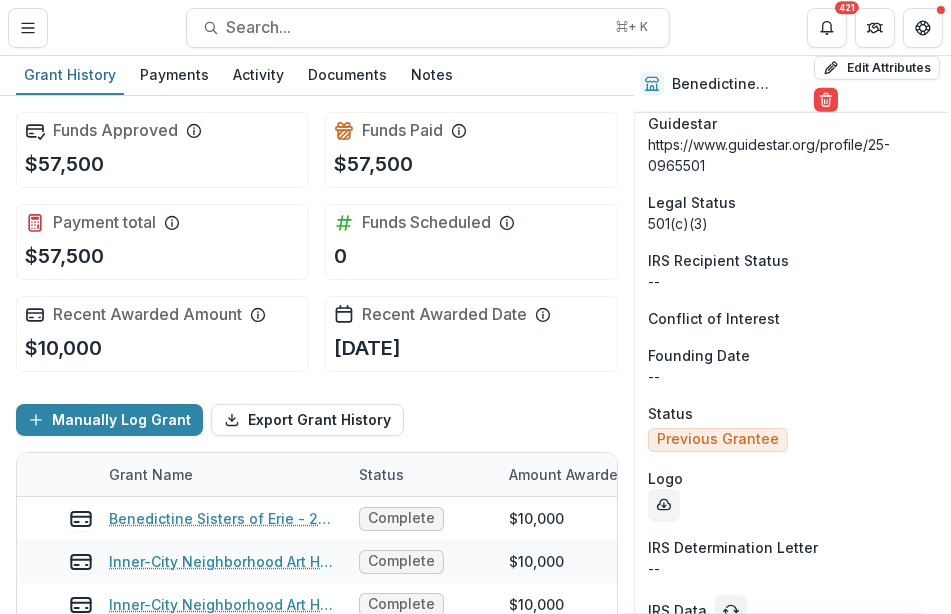 scroll, scrollTop: 2053, scrollLeft: 3, axis: both 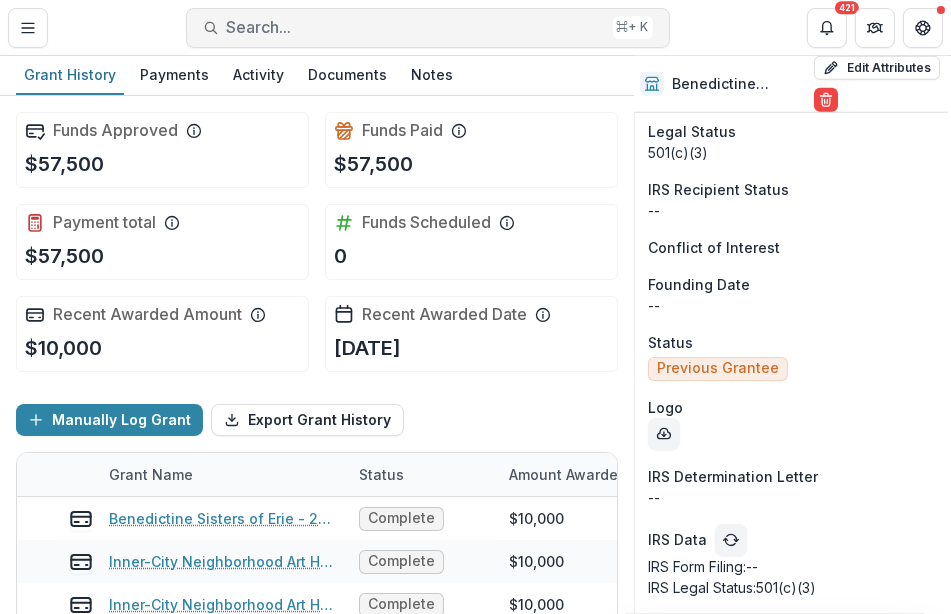 click on "Search..." at bounding box center [416, 27] 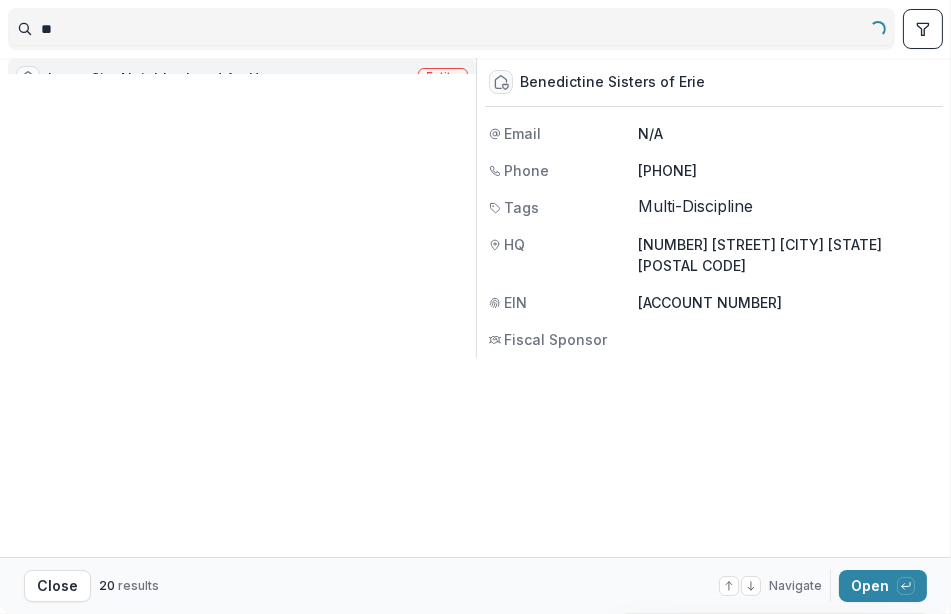 type on "*" 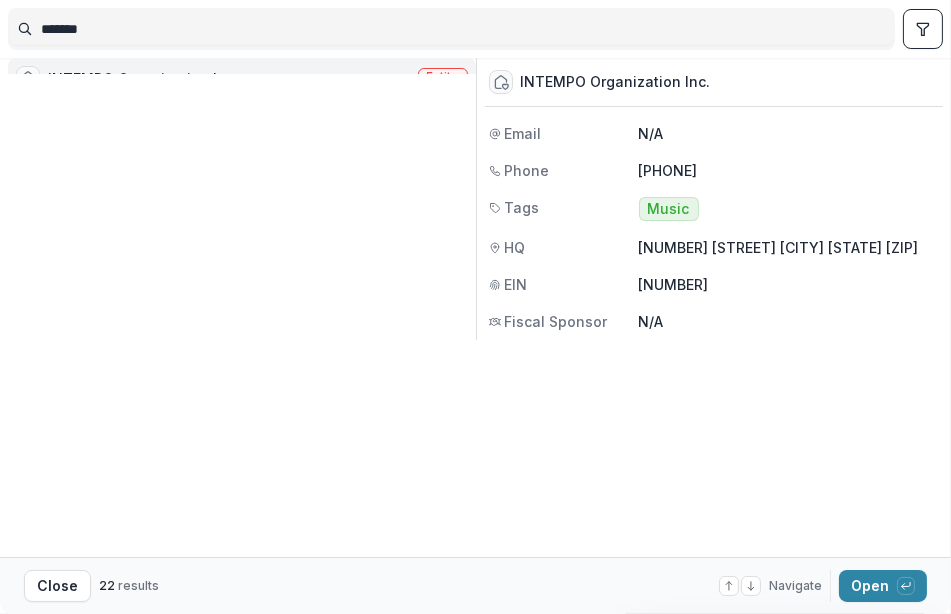 type on "*******" 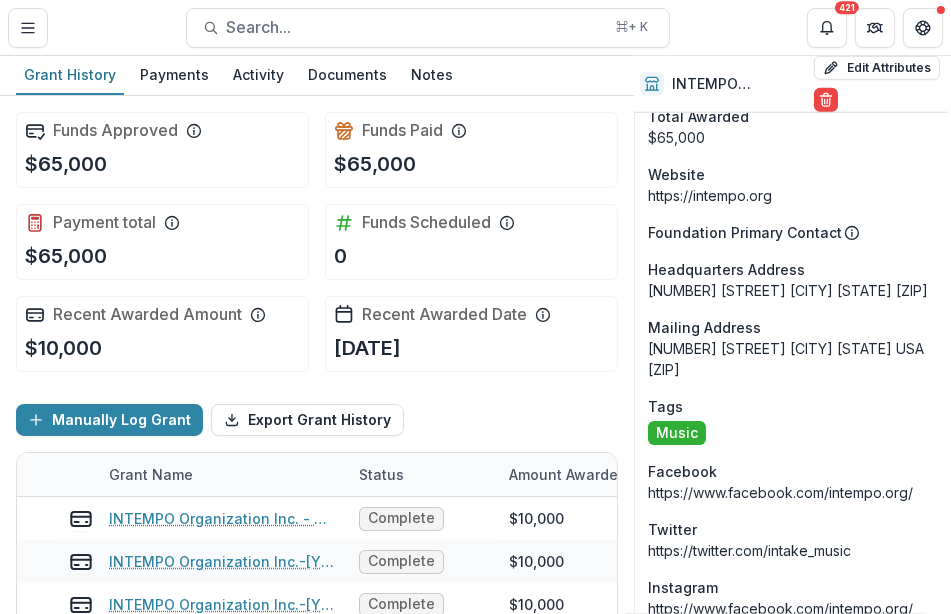 scroll, scrollTop: 2832, scrollLeft: 3, axis: both 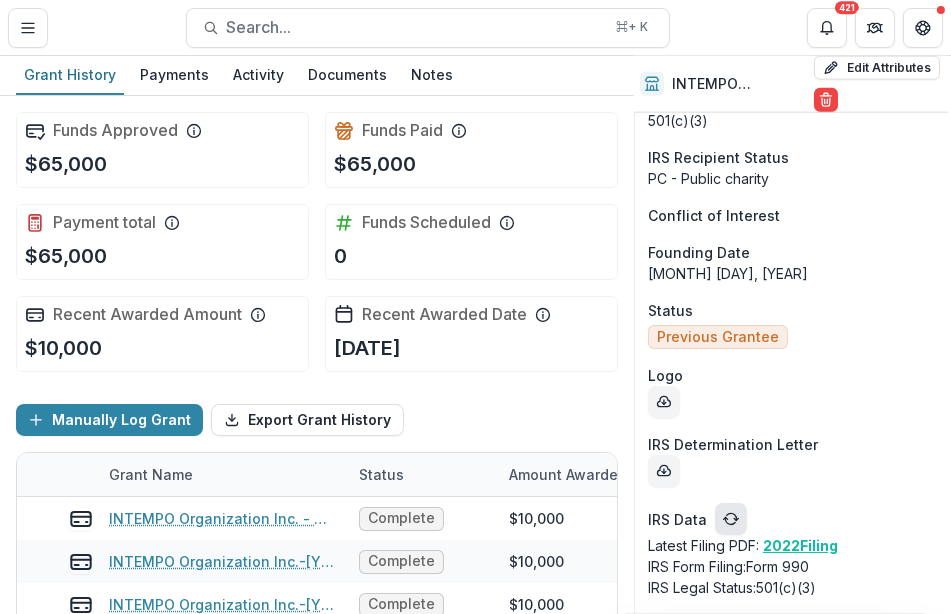 click 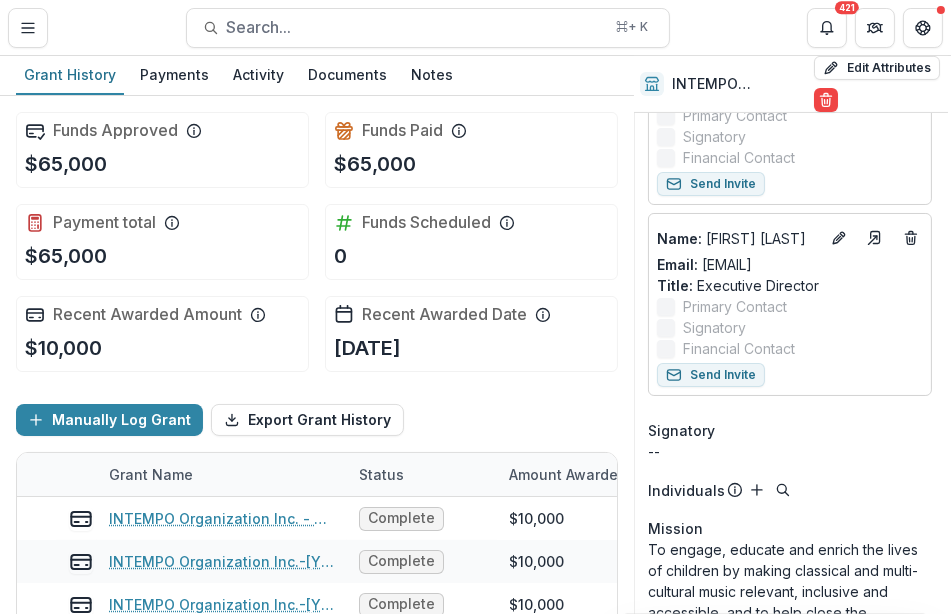 scroll, scrollTop: 626, scrollLeft: 3, axis: both 